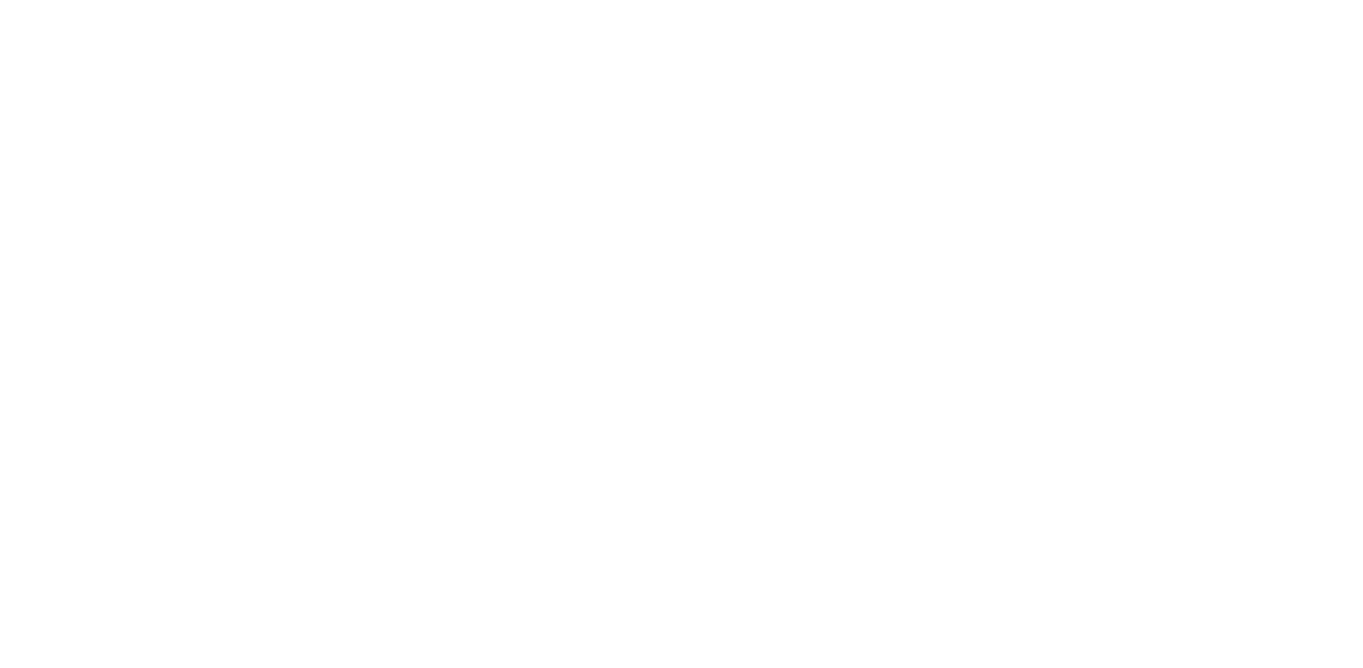 scroll, scrollTop: 0, scrollLeft: 0, axis: both 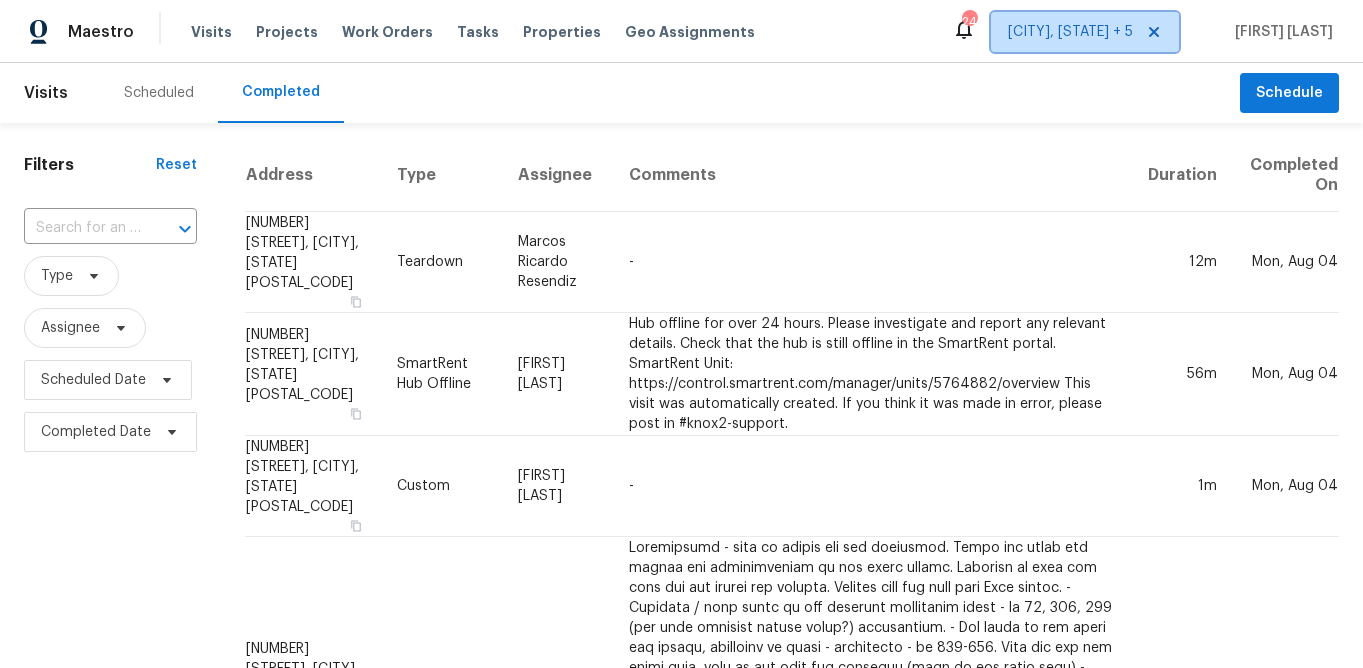 click on "[CITY], [STATE] + 5" at bounding box center (1085, 32) 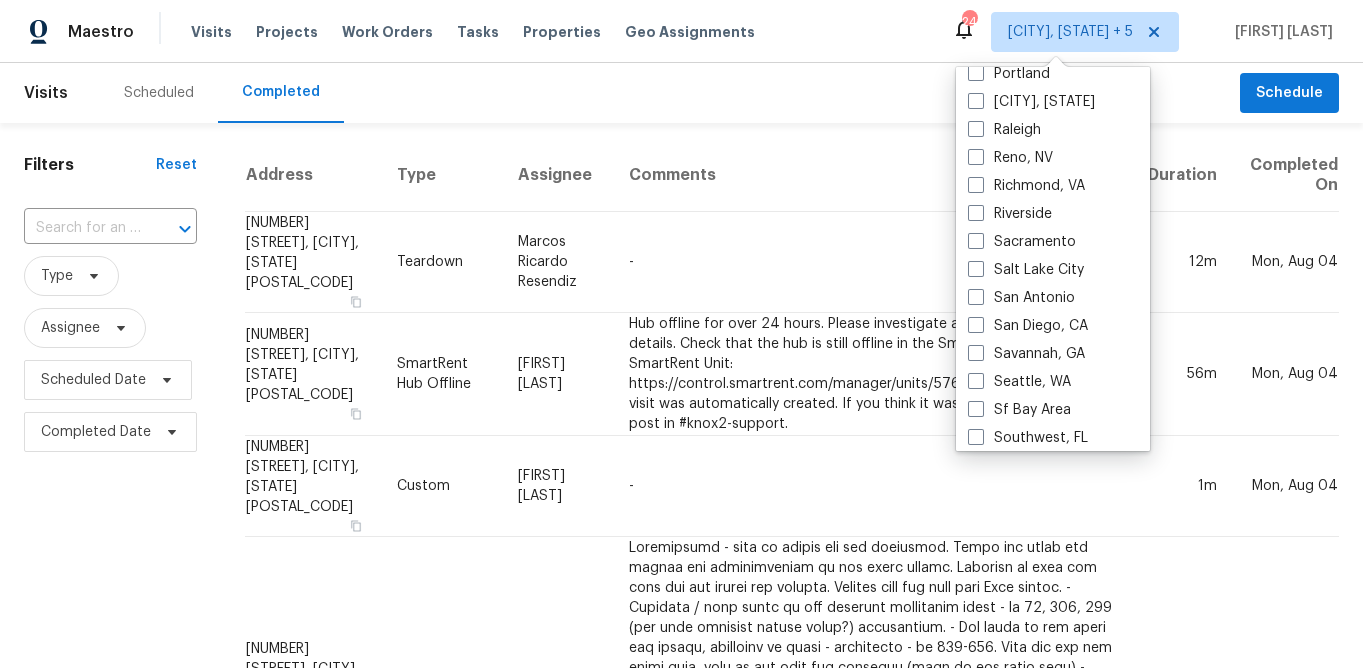 scroll, scrollTop: 1340, scrollLeft: 0, axis: vertical 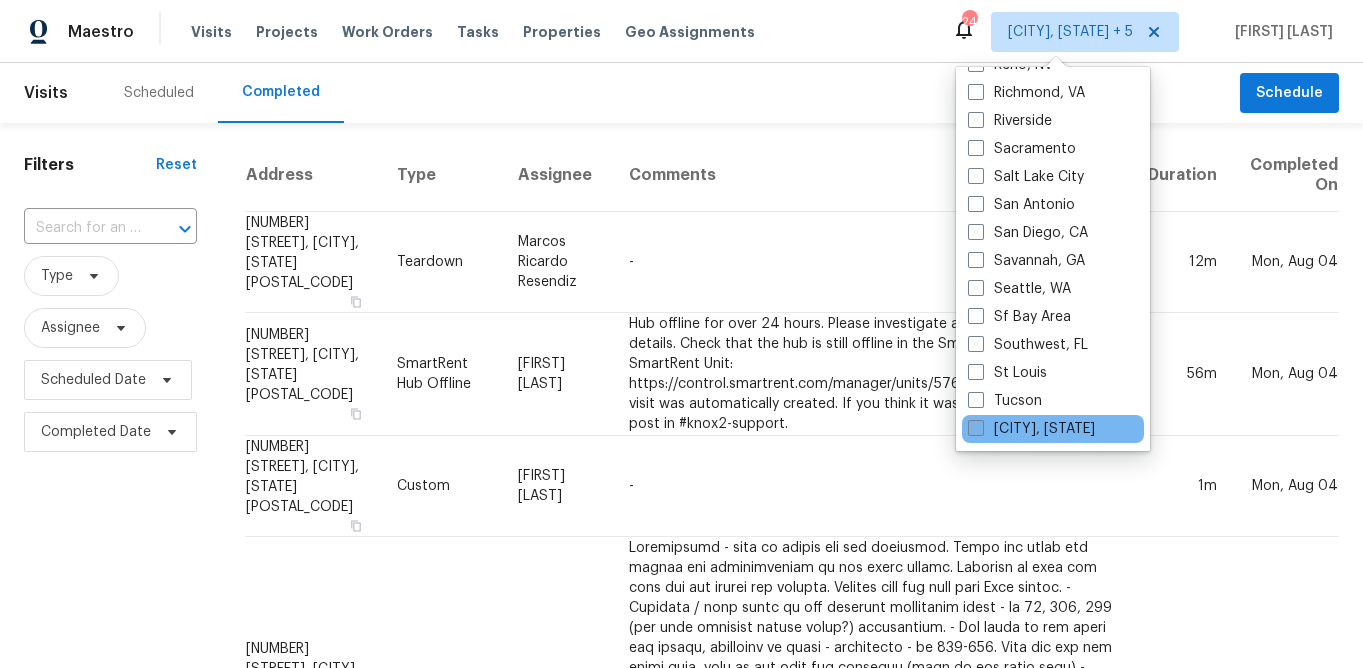 click at bounding box center [976, 428] 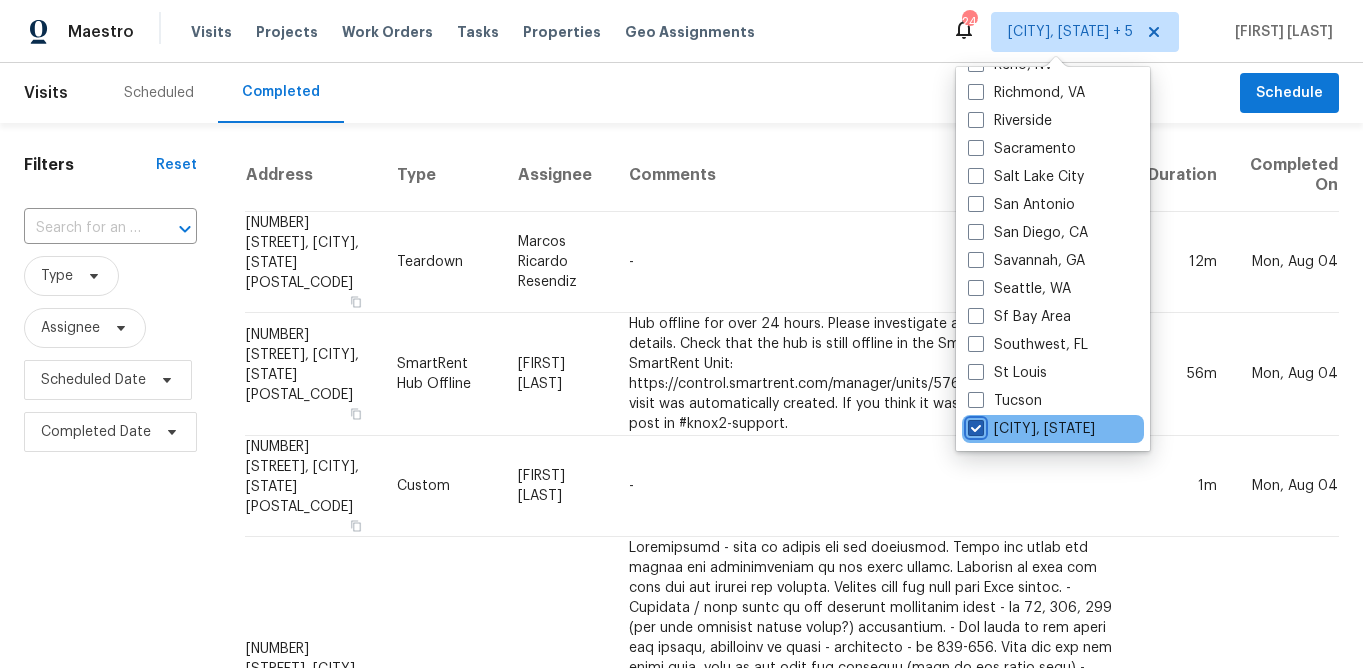 checkbox on "true" 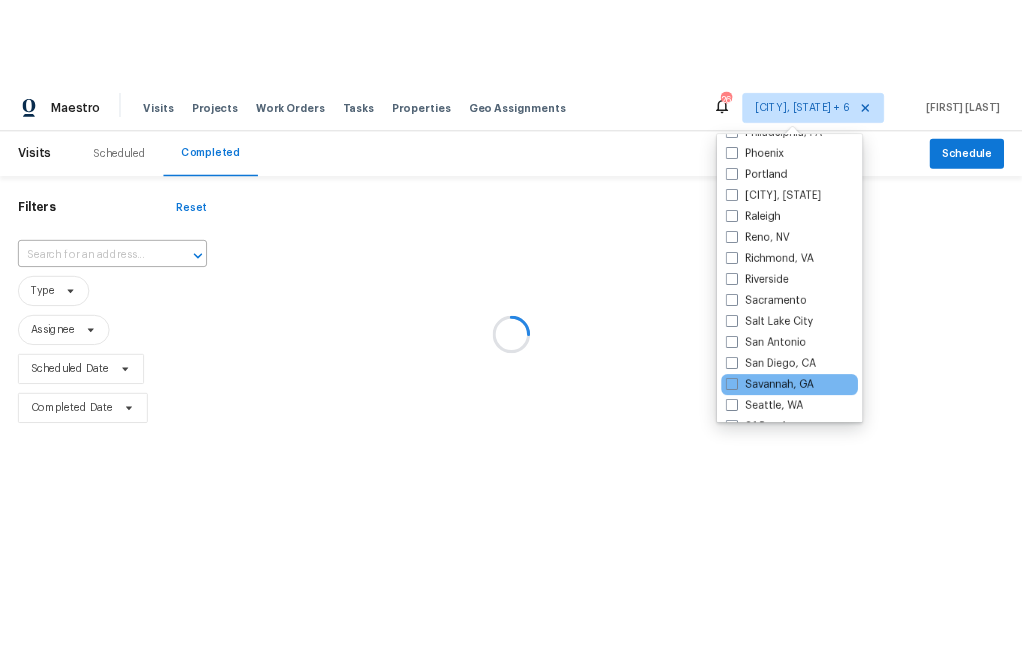 scroll, scrollTop: 1201, scrollLeft: 0, axis: vertical 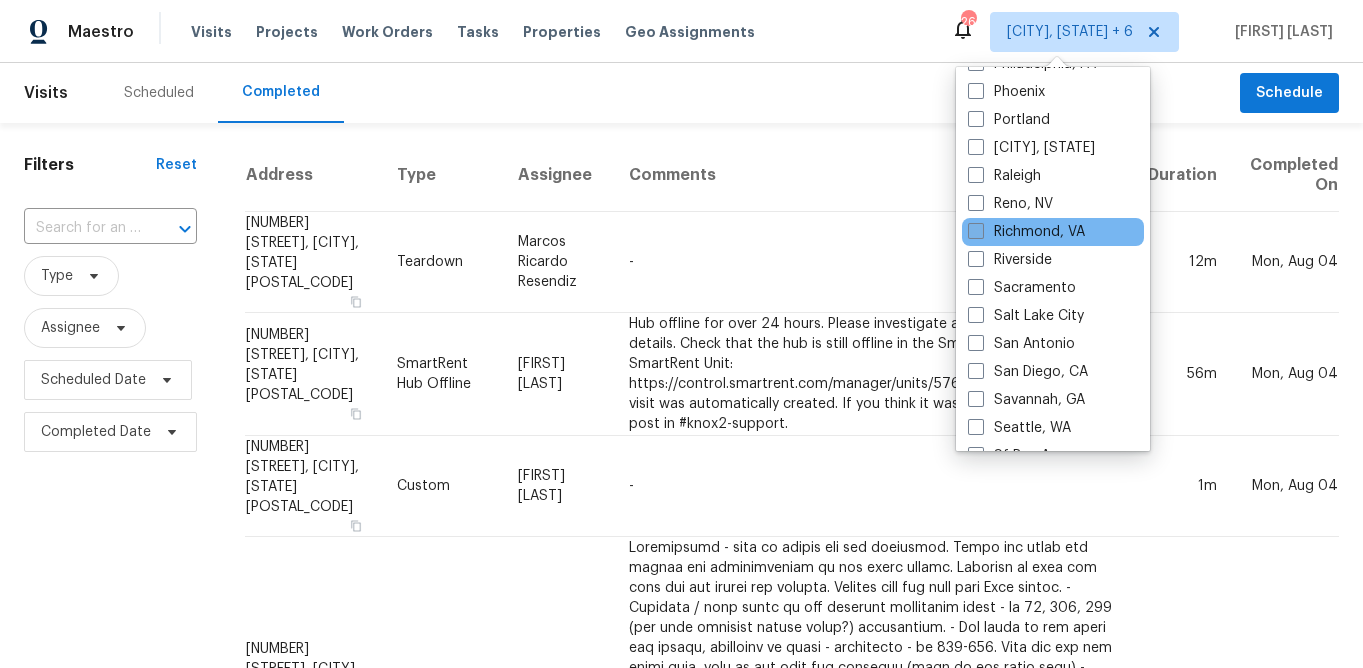 click at bounding box center [976, 231] 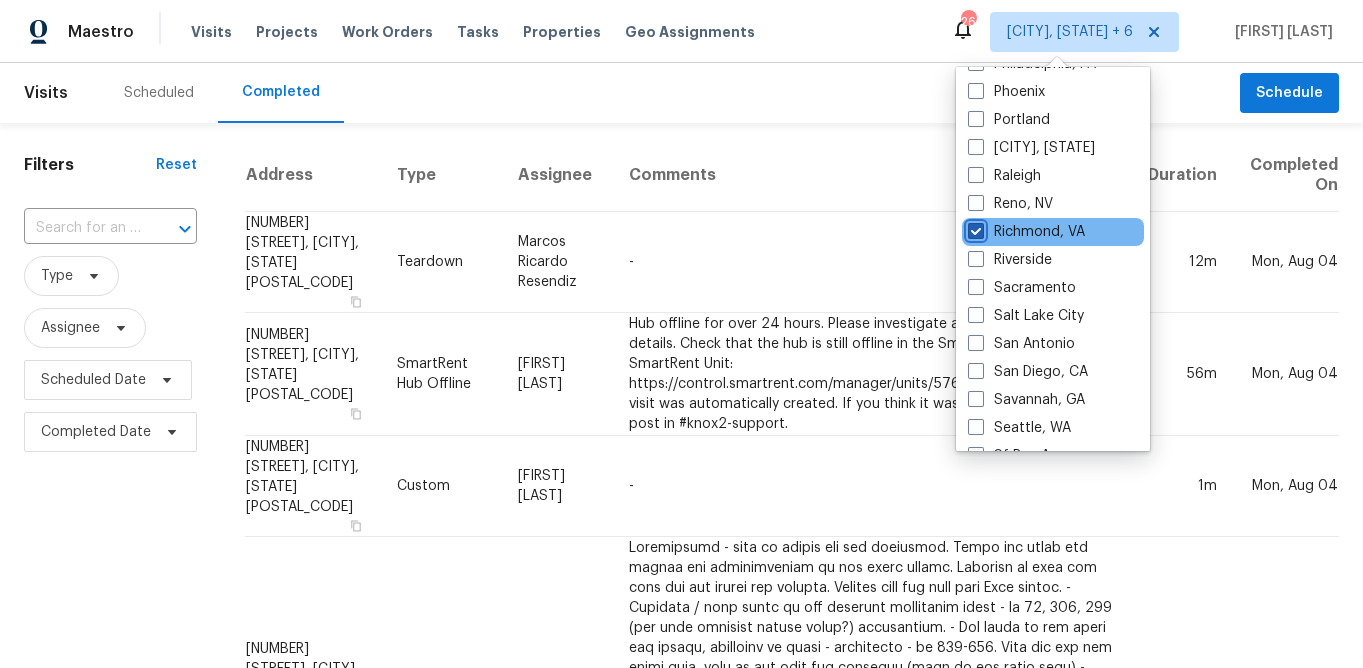 checkbox on "true" 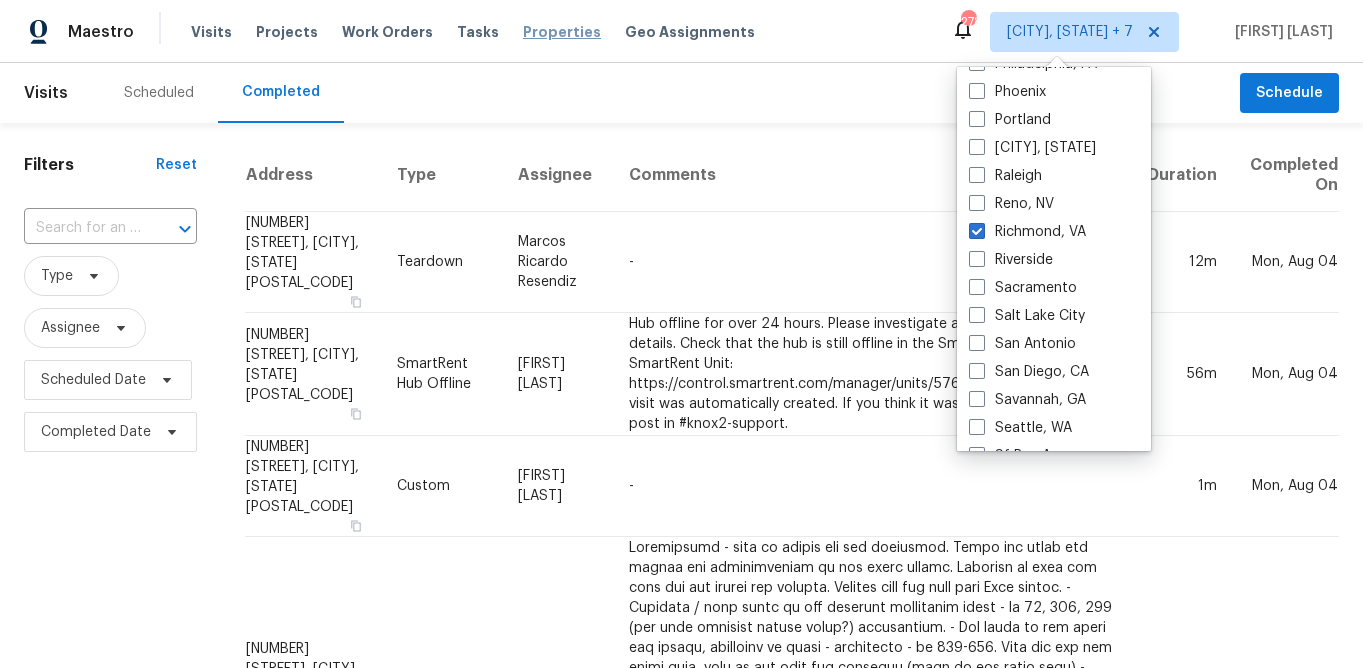 click on "Properties" at bounding box center [562, 32] 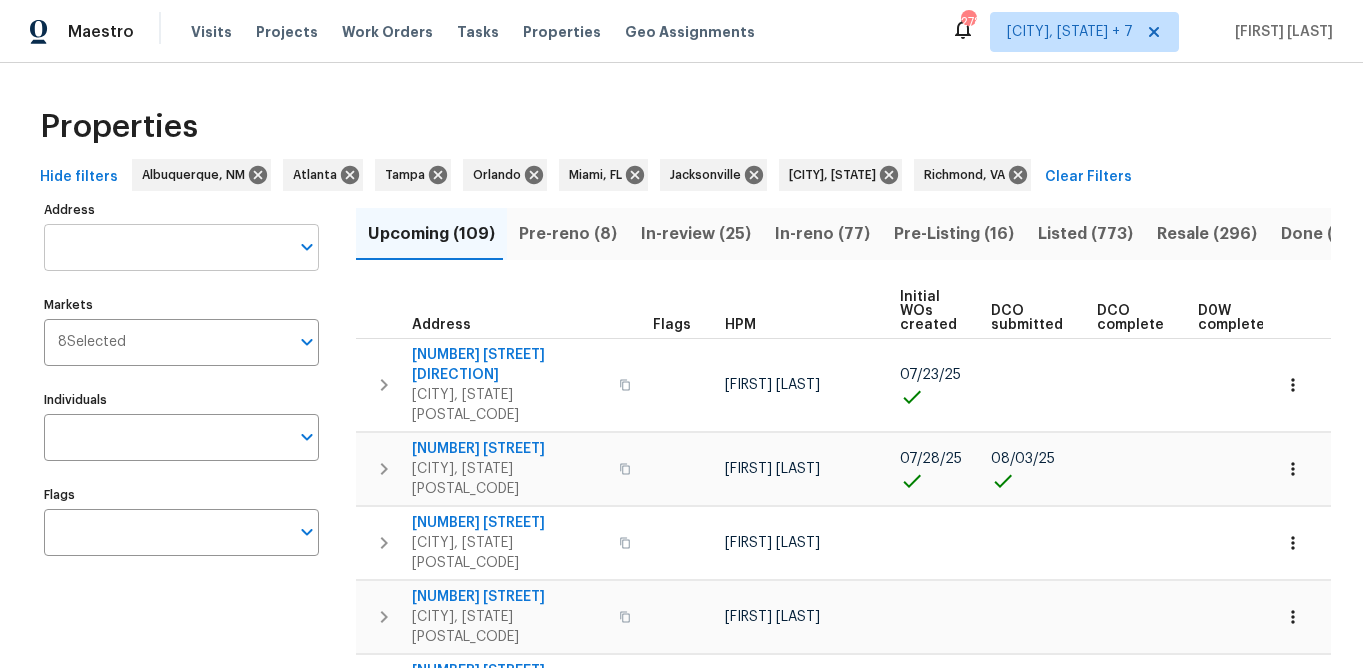 click on "Address" at bounding box center [166, 247] 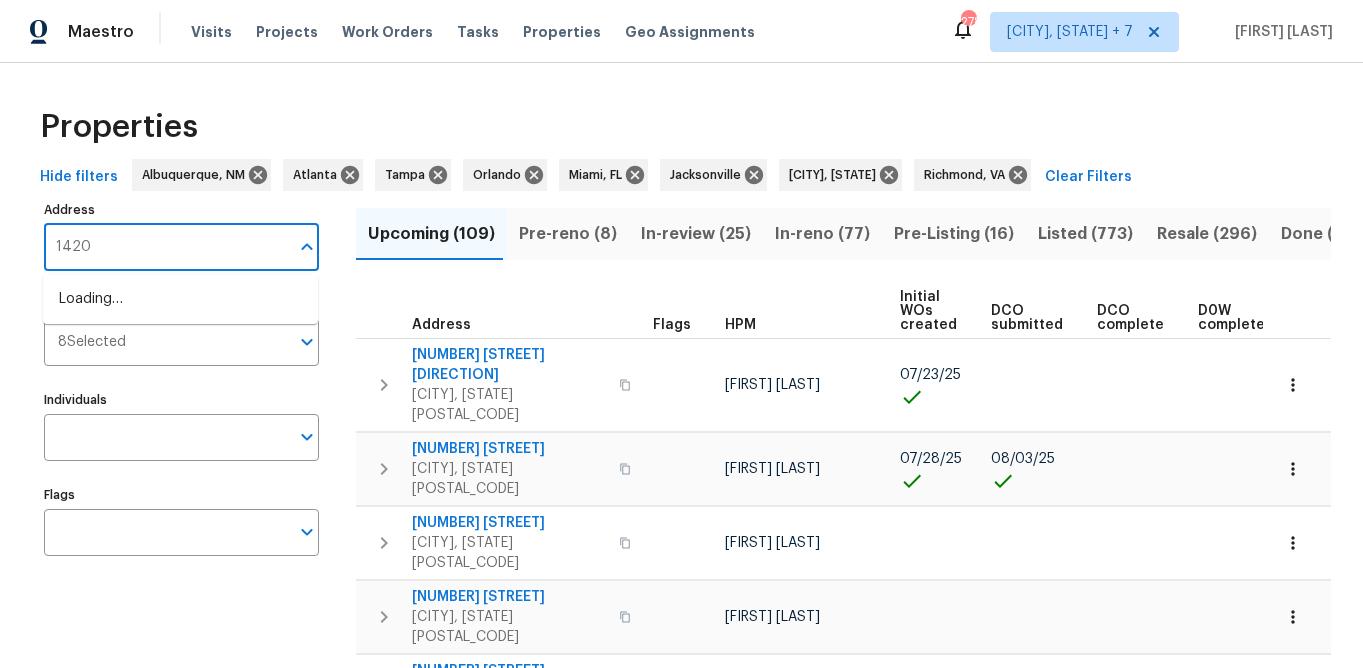 type on "14204" 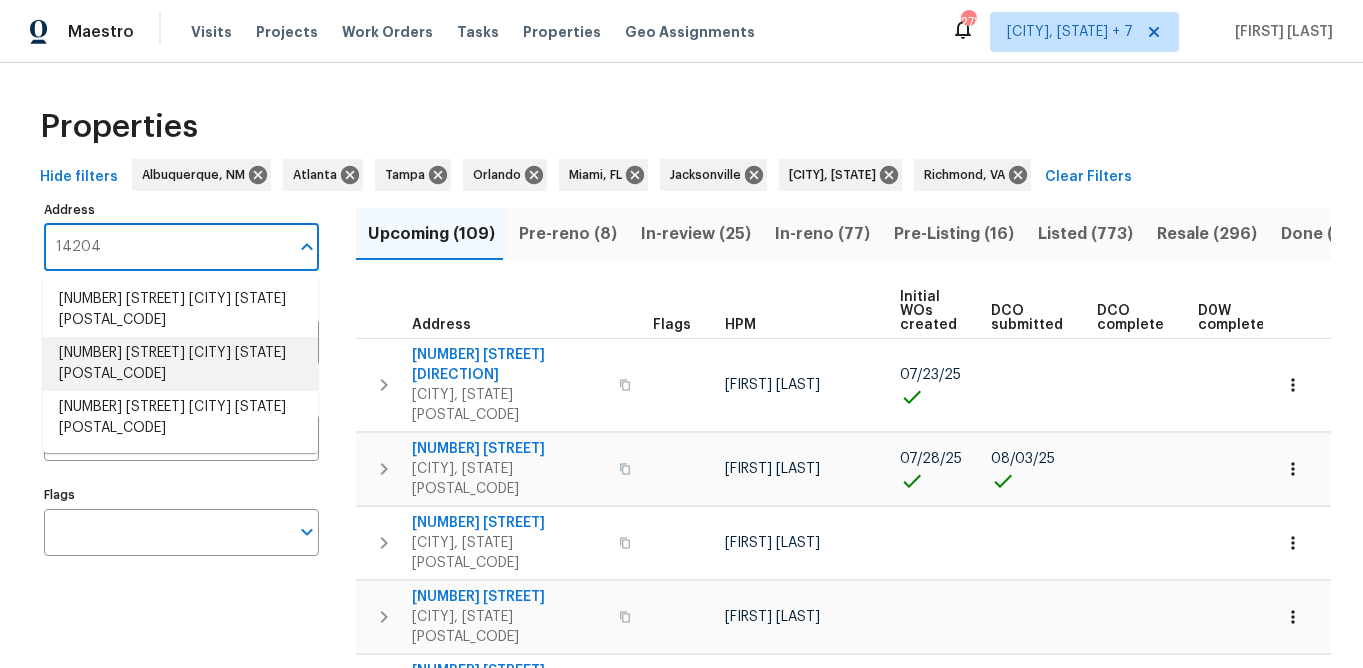click on "14204 Howlett Line Dr South Chesterfield VA 23834" at bounding box center (180, 364) 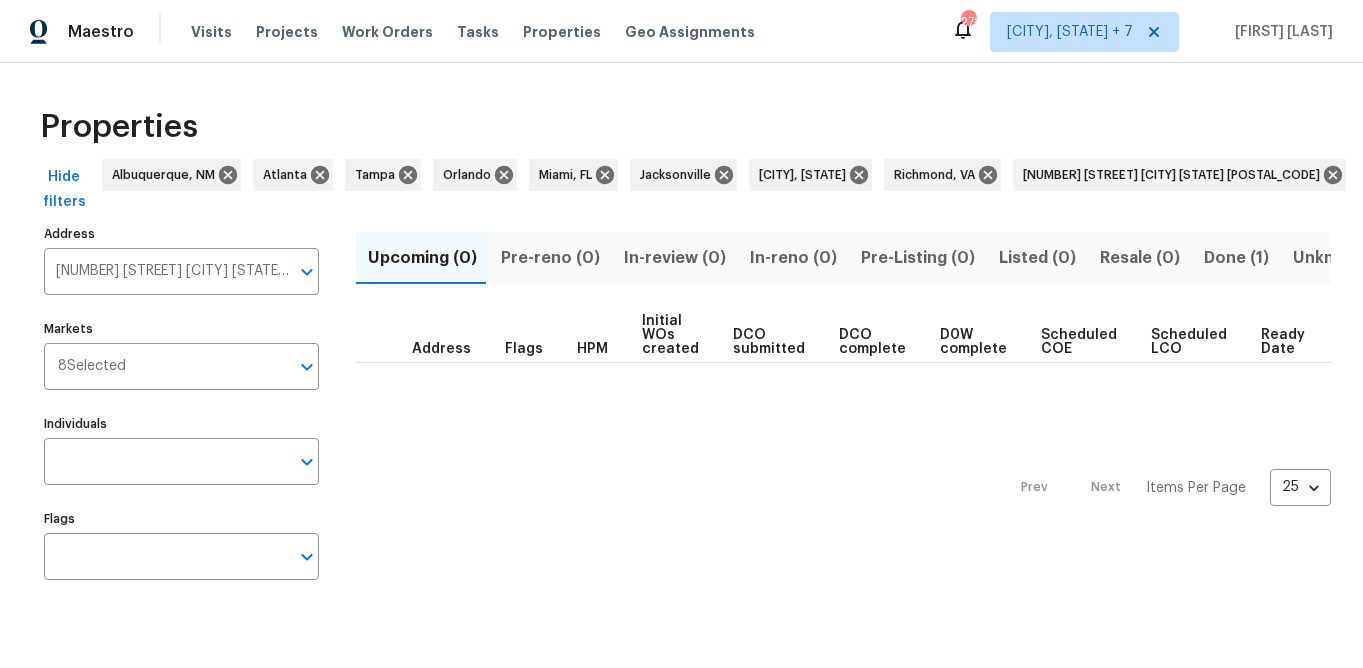 click on "Done (1)" at bounding box center (1236, 258) 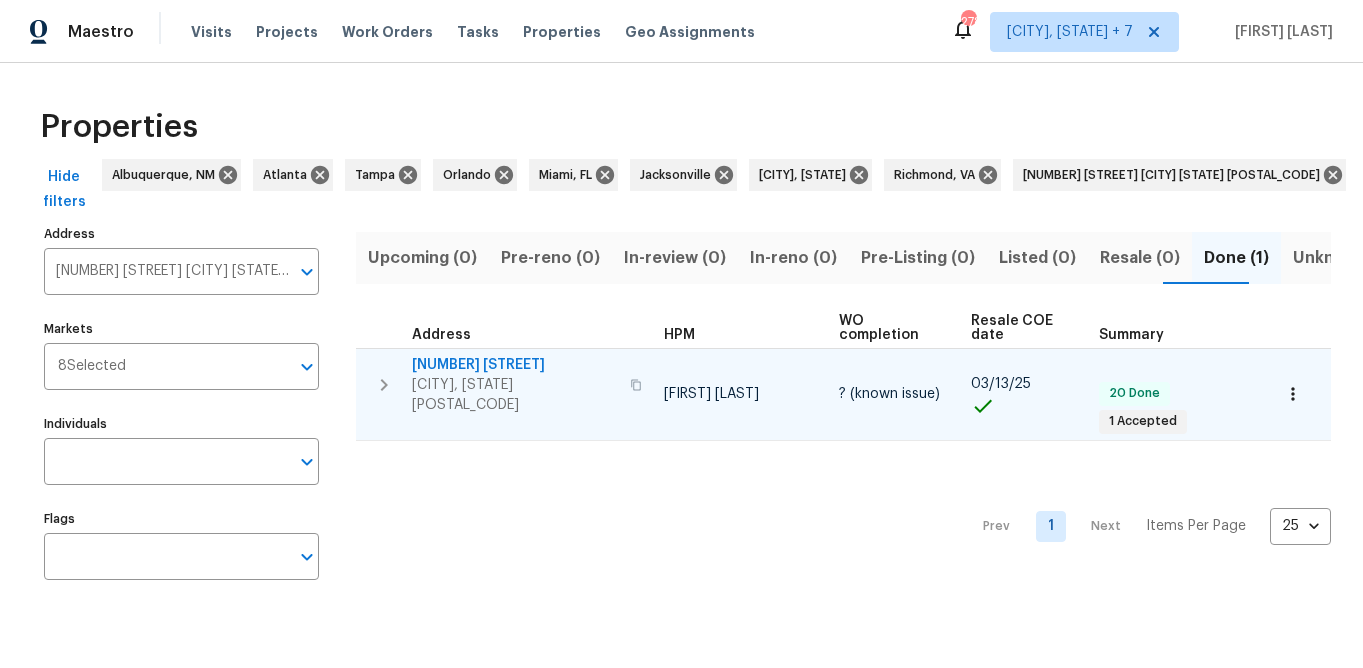 click on "[NUMBER] [STREET]" at bounding box center (515, 365) 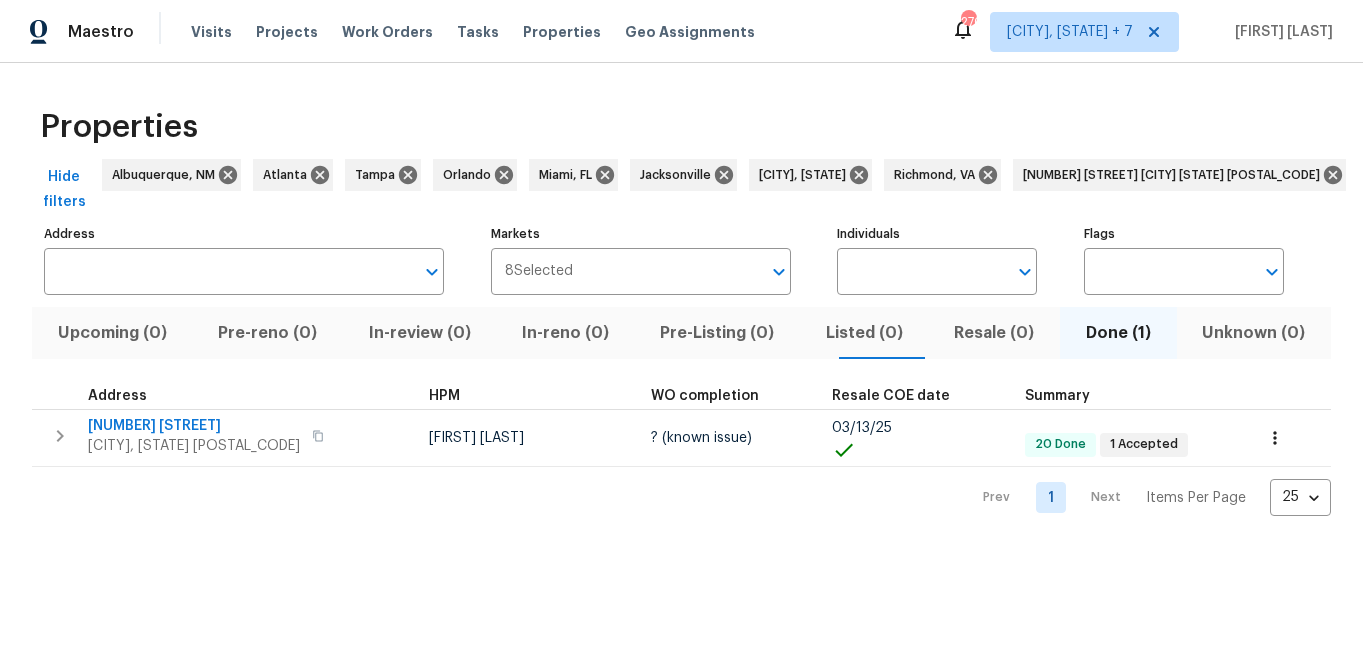 type on "14204 Howlett Line Dr South Chesterfield VA 23834" 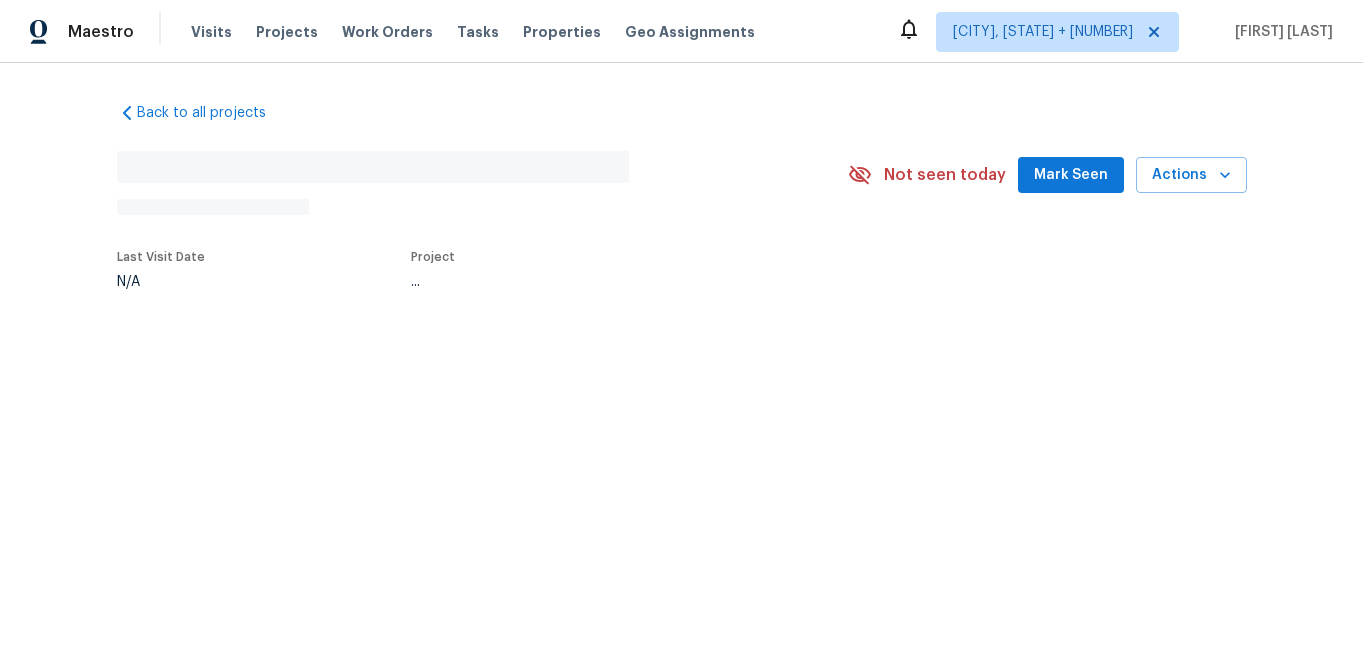 scroll, scrollTop: 0, scrollLeft: 0, axis: both 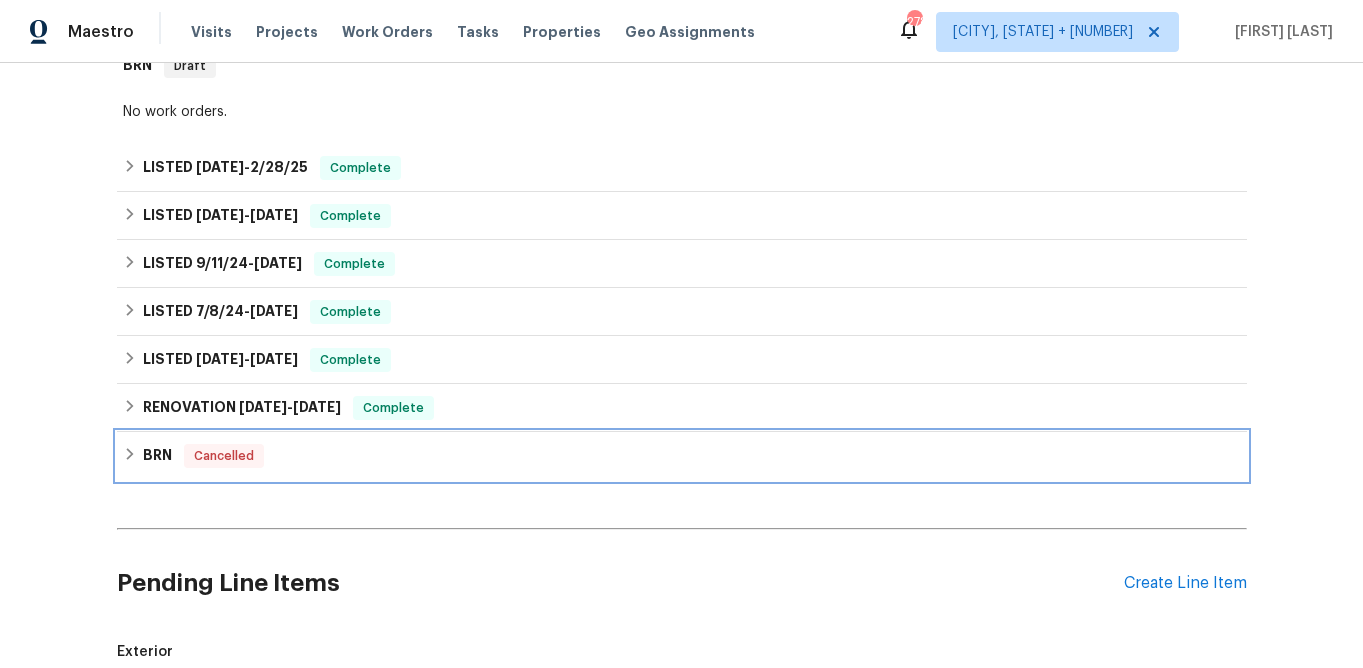 click on "BRN   Cancelled" at bounding box center (682, 456) 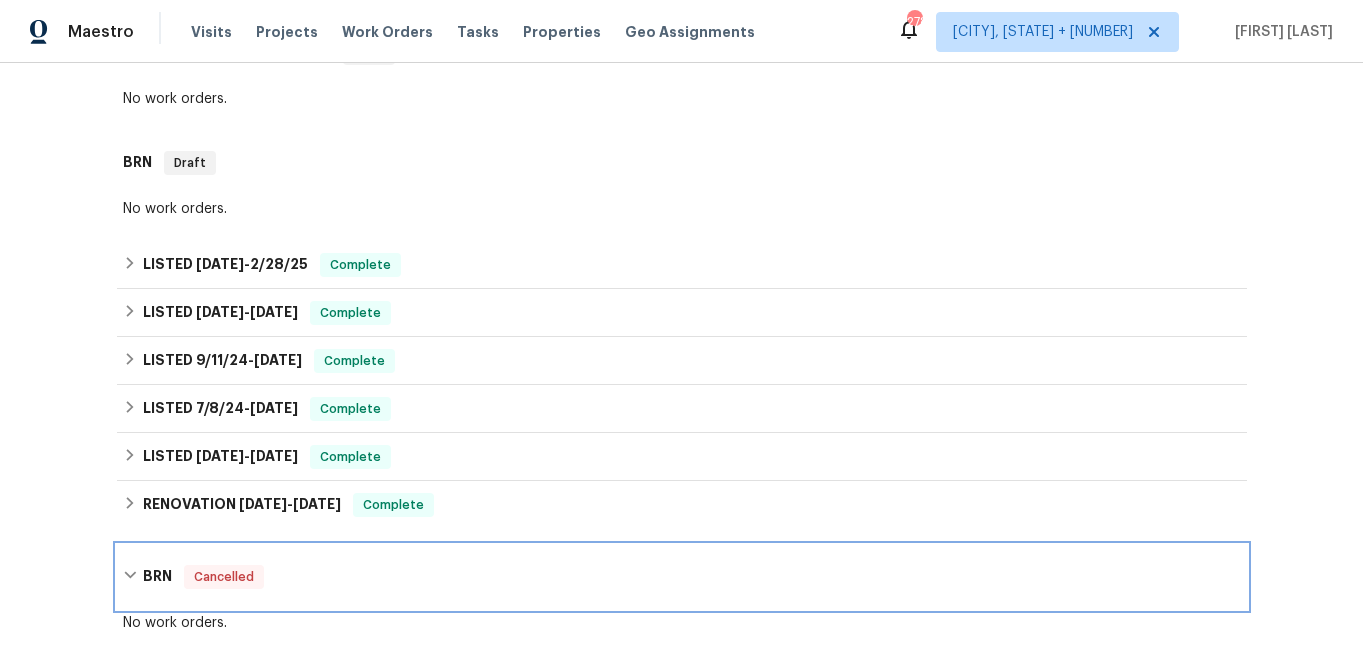 scroll, scrollTop: 563, scrollLeft: 0, axis: vertical 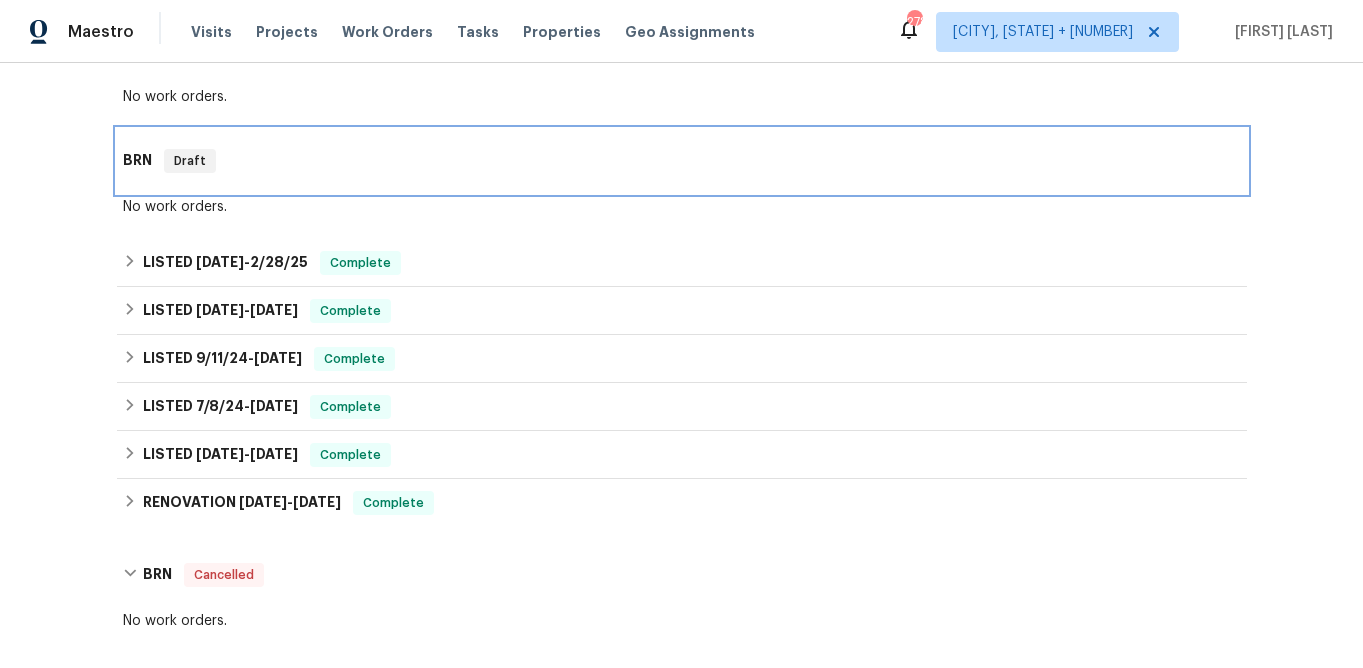 click on "BRN" at bounding box center (137, 161) 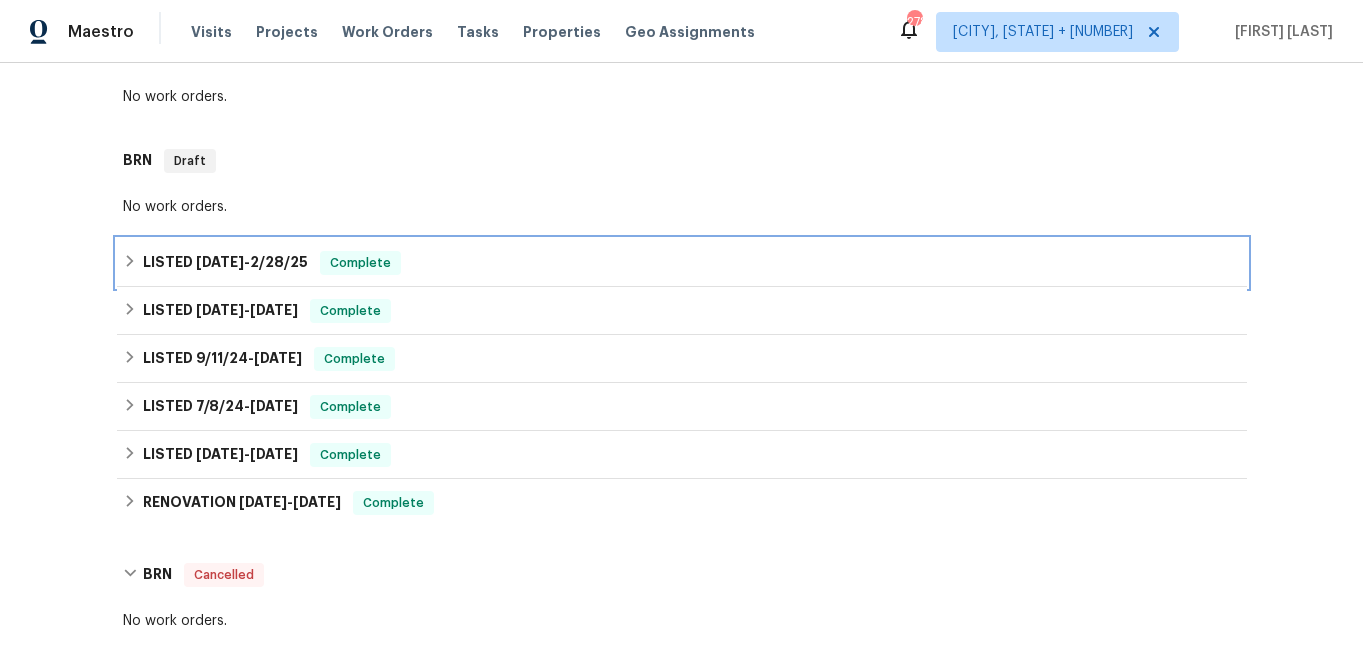 click on "LISTED   11/16/24  -  2/28/25" at bounding box center [225, 263] 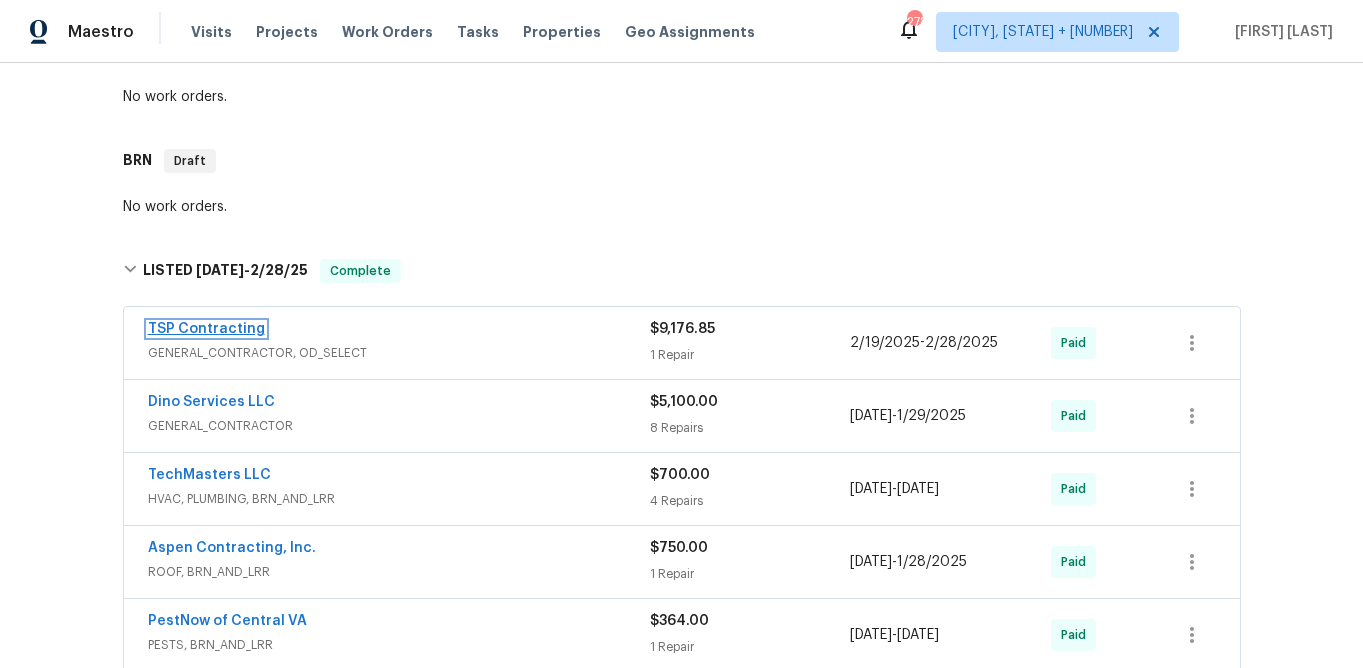 click on "TSP Contracting" at bounding box center [206, 329] 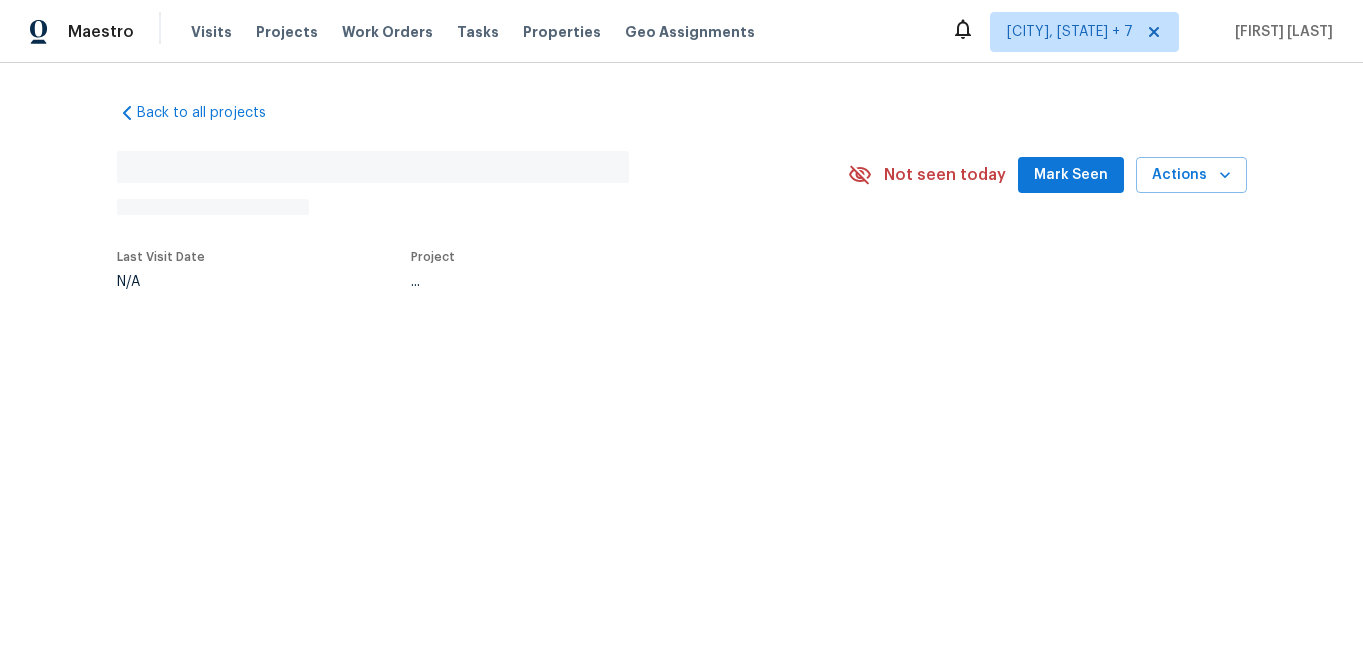 scroll, scrollTop: 0, scrollLeft: 0, axis: both 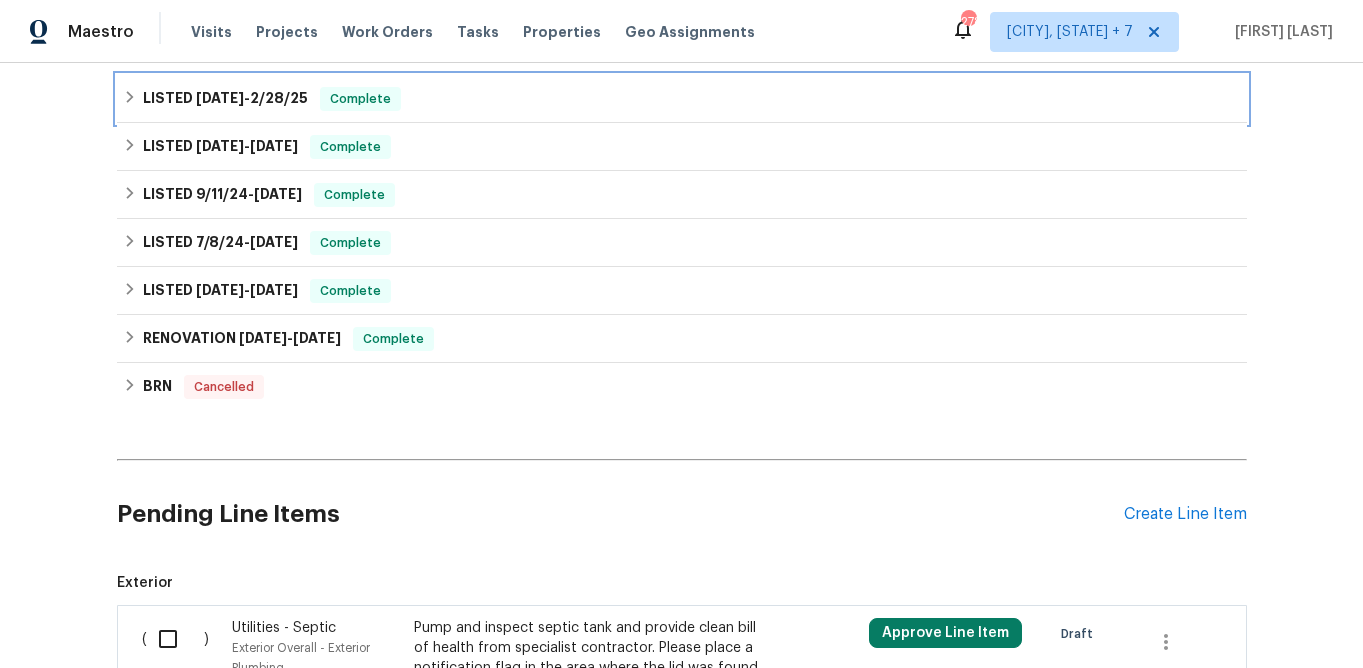 click on "[DATE]" at bounding box center [220, 98] 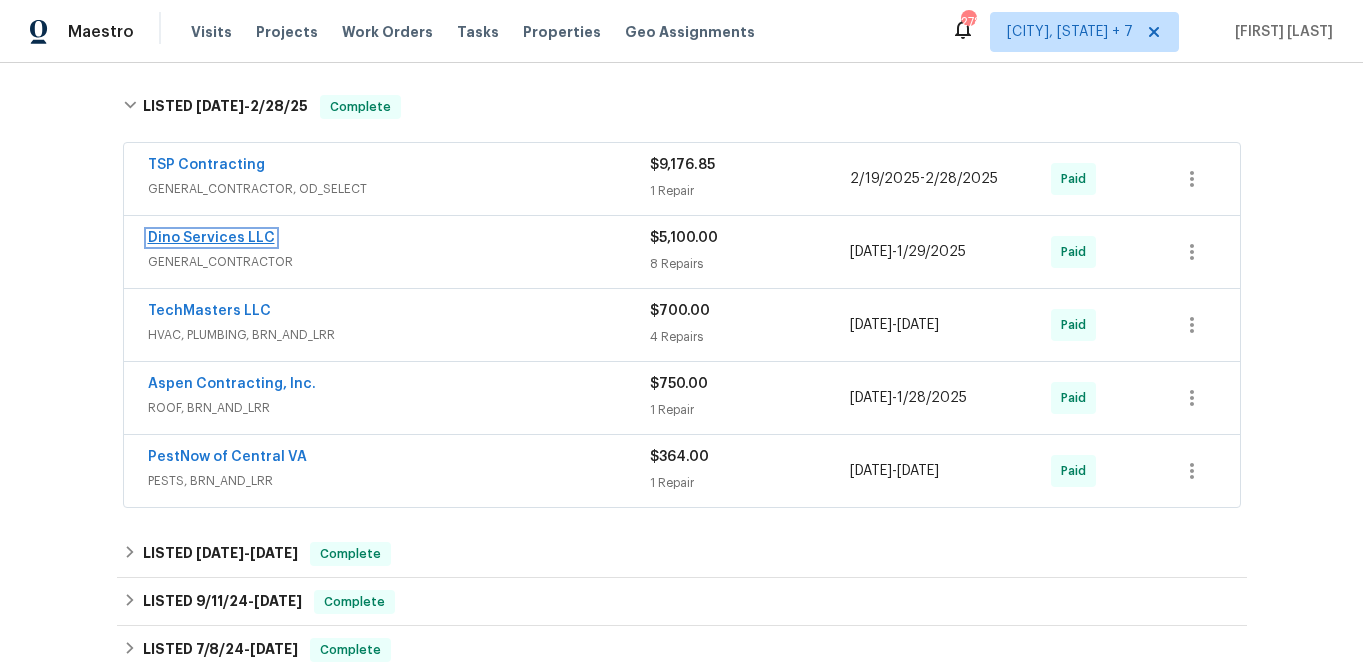 click on "Dino Services LLC" at bounding box center [211, 238] 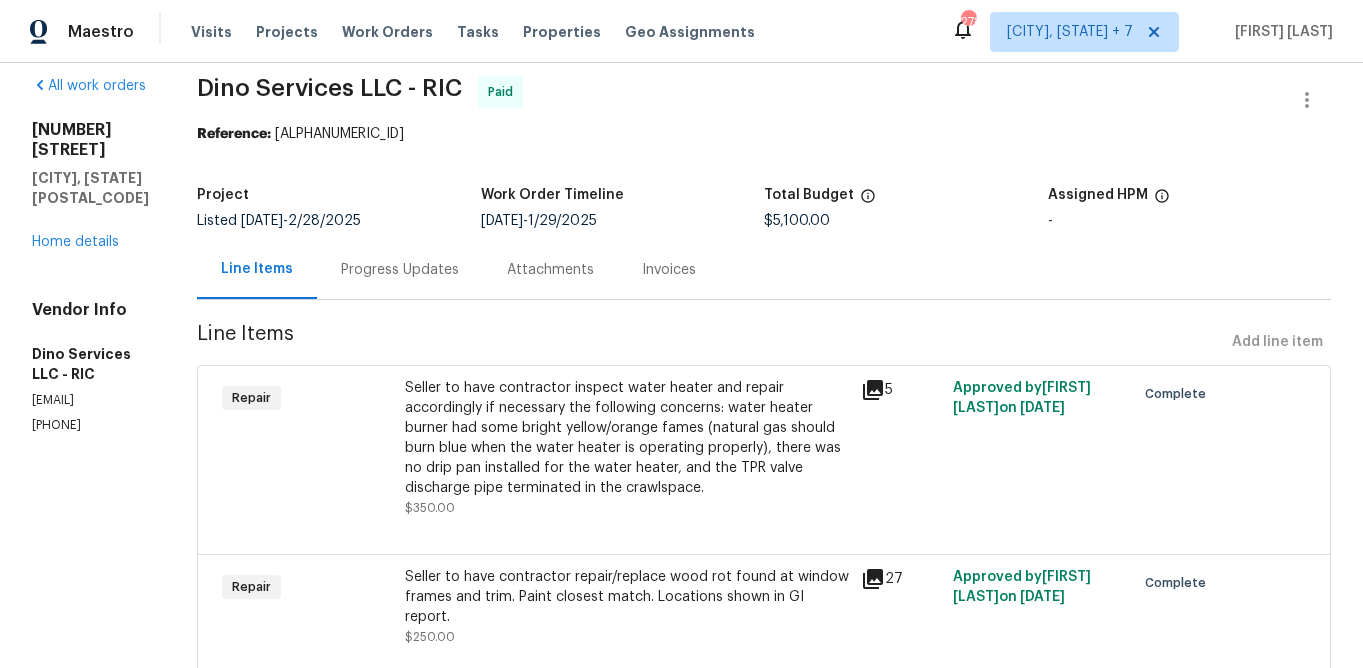 scroll, scrollTop: 27, scrollLeft: 0, axis: vertical 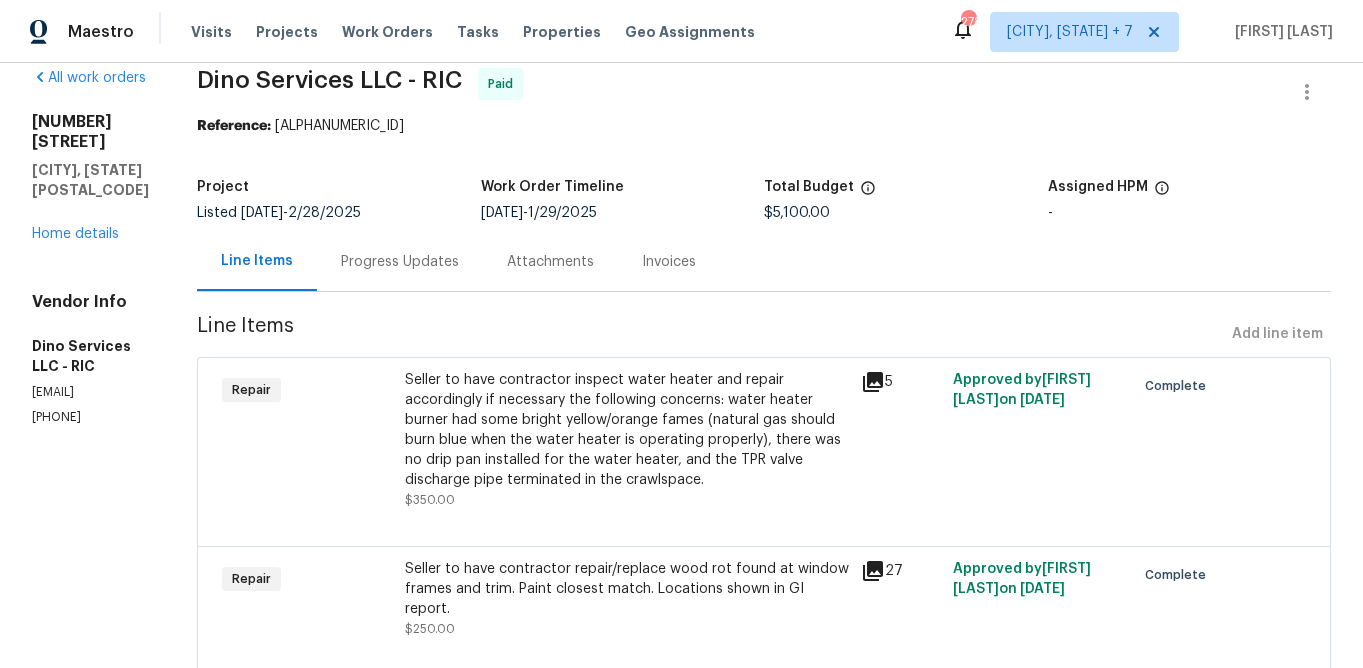 click 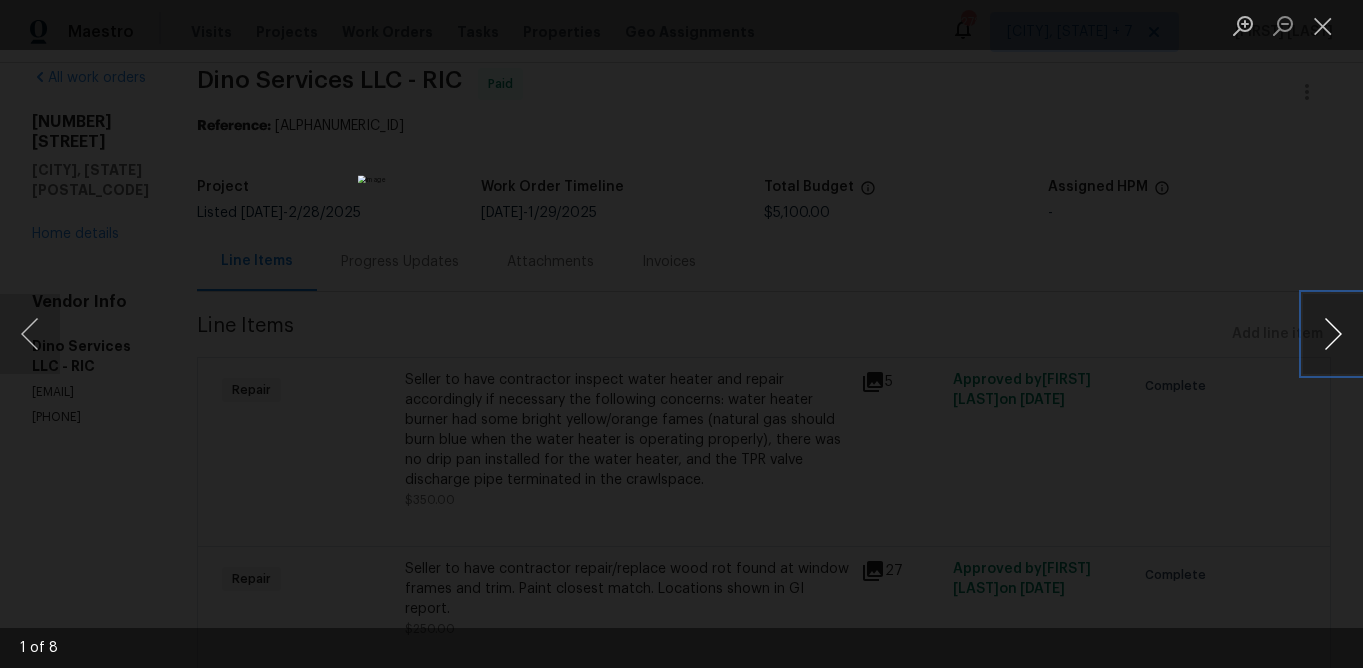 click at bounding box center (1333, 334) 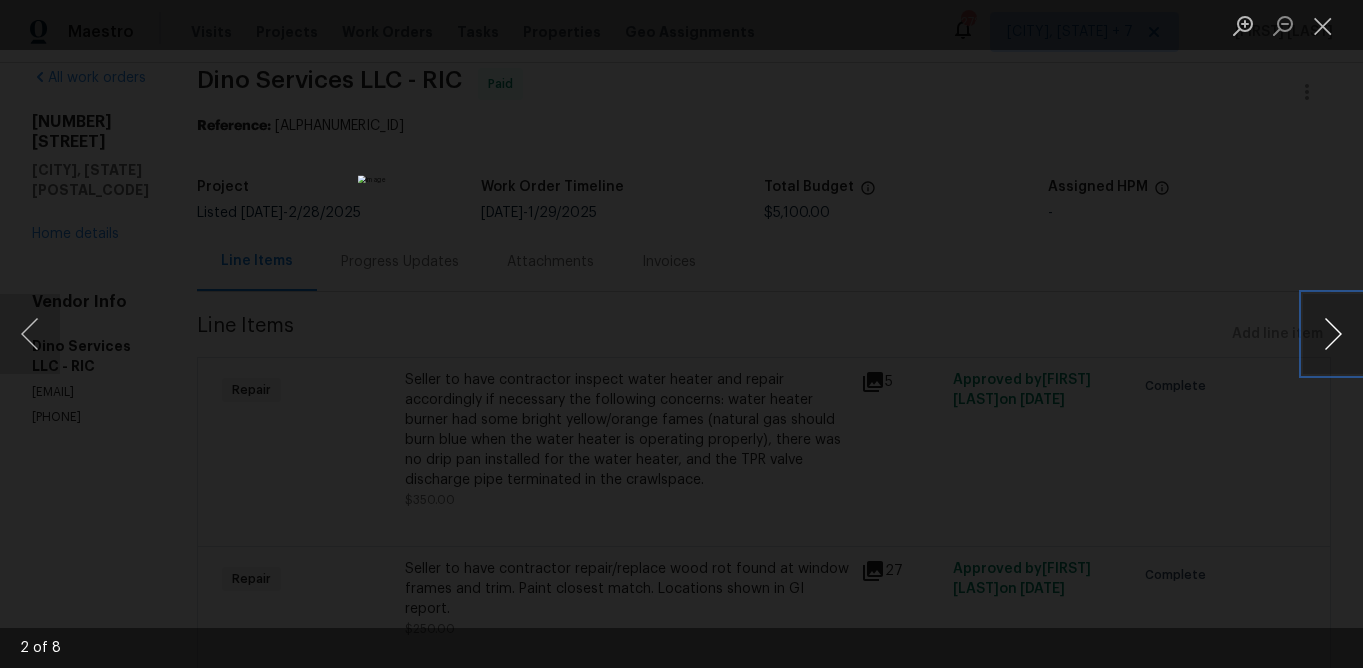click at bounding box center (1333, 334) 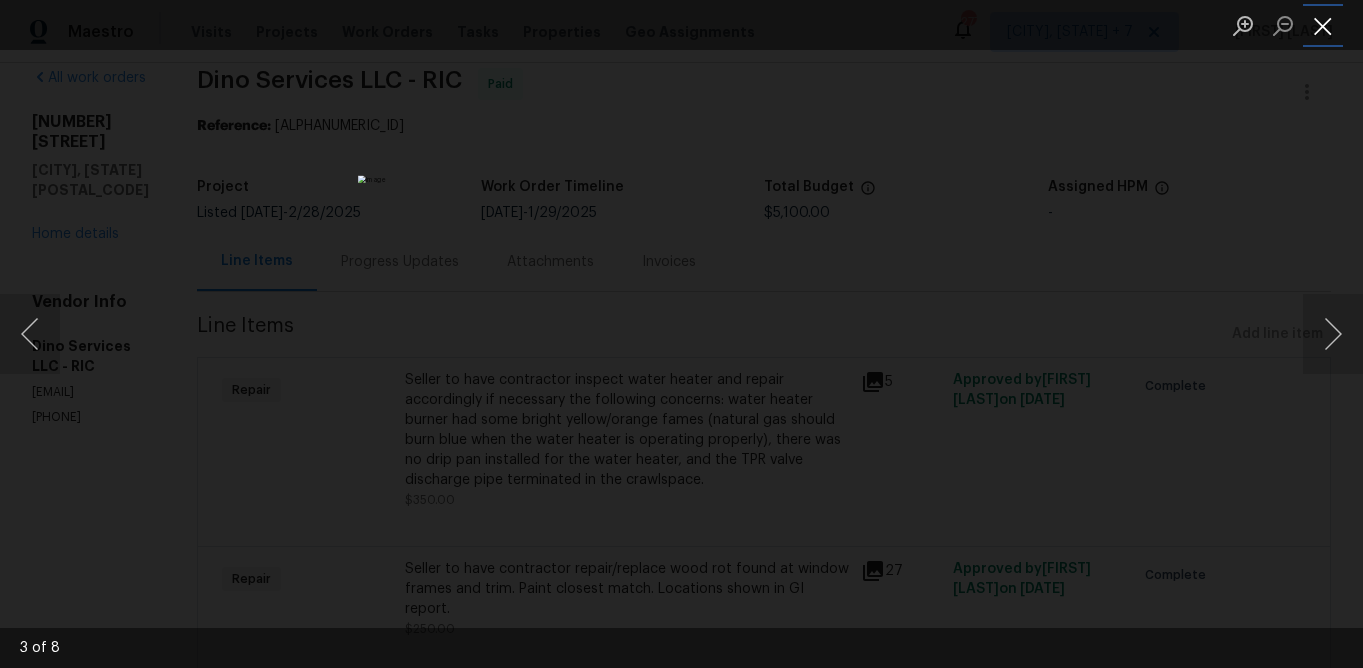 click at bounding box center [1323, 25] 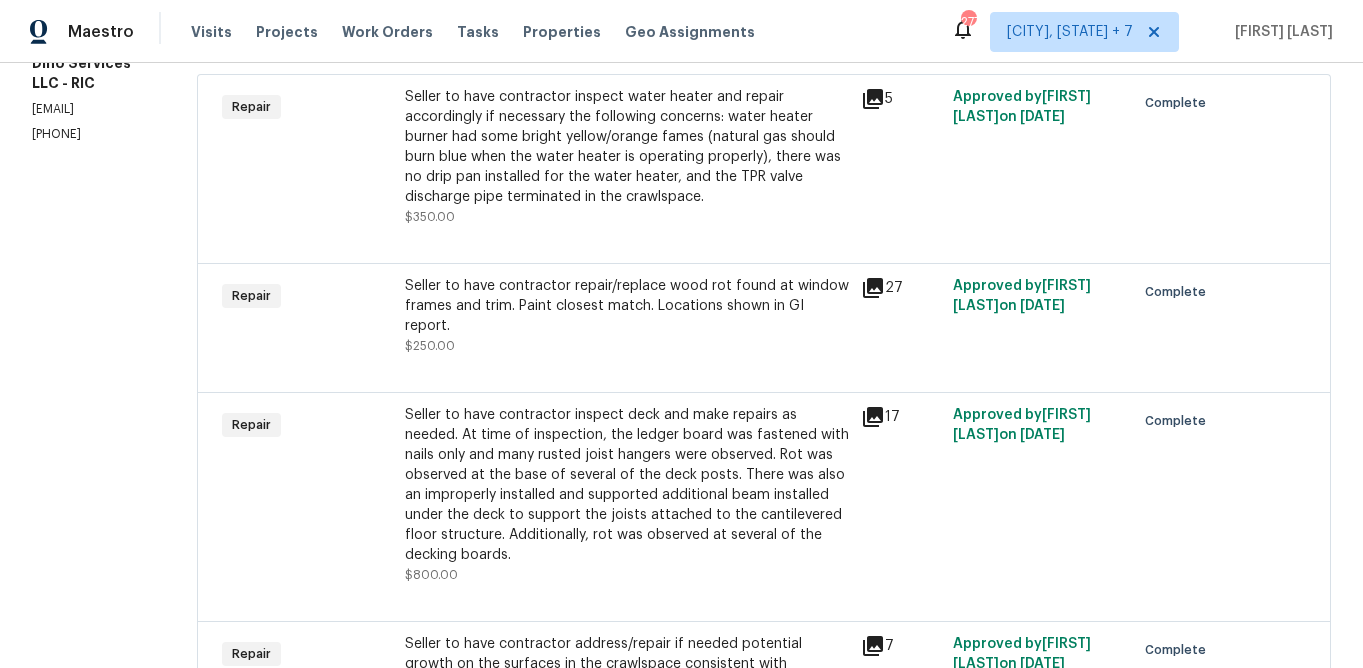 scroll, scrollTop: 326, scrollLeft: 0, axis: vertical 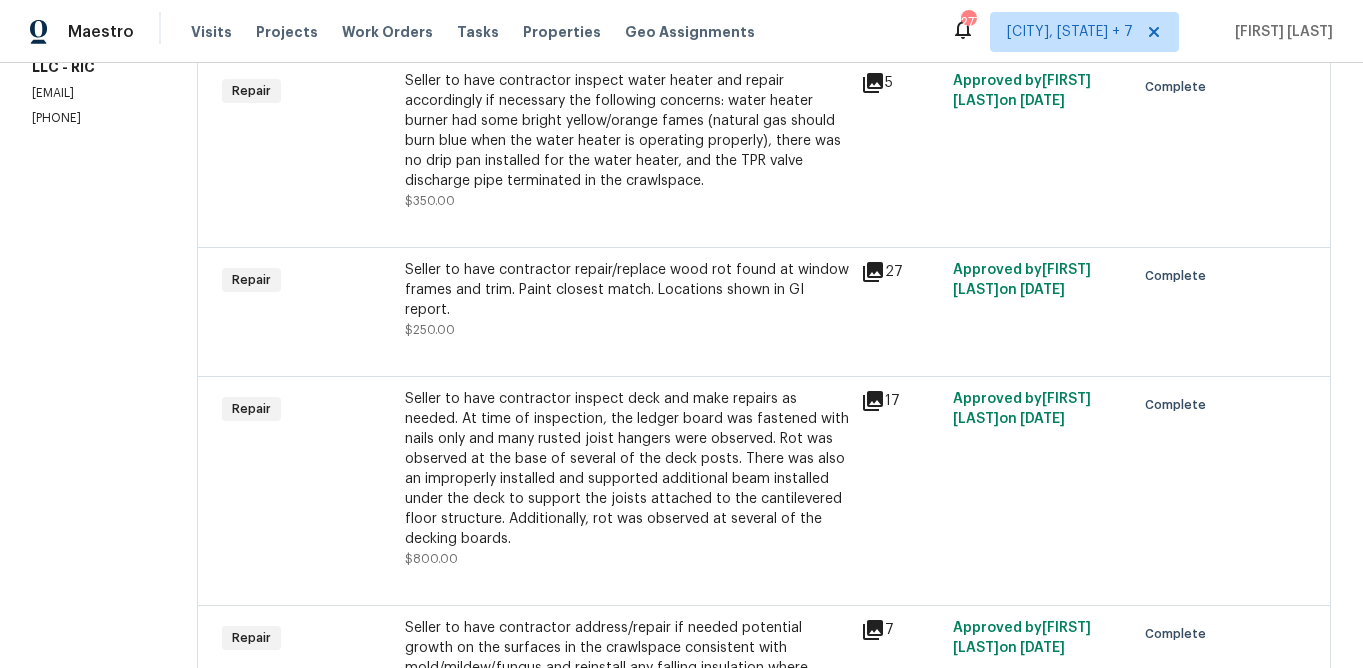click 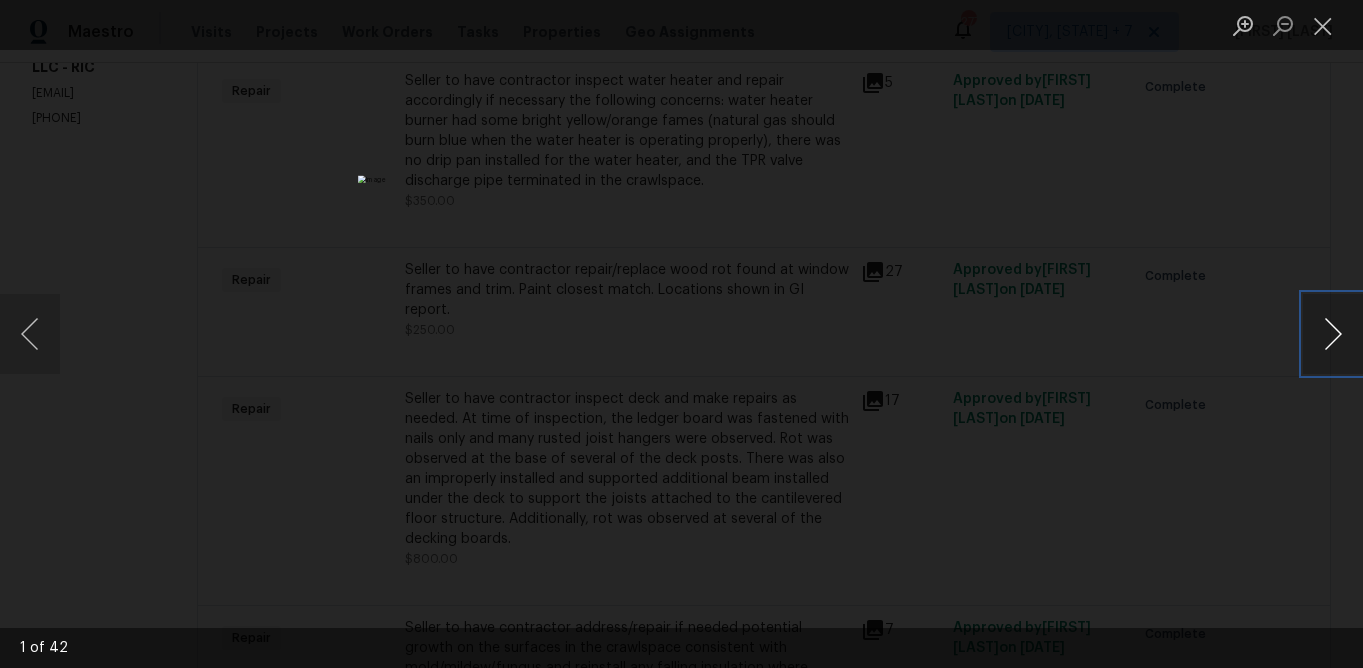click at bounding box center [1333, 334] 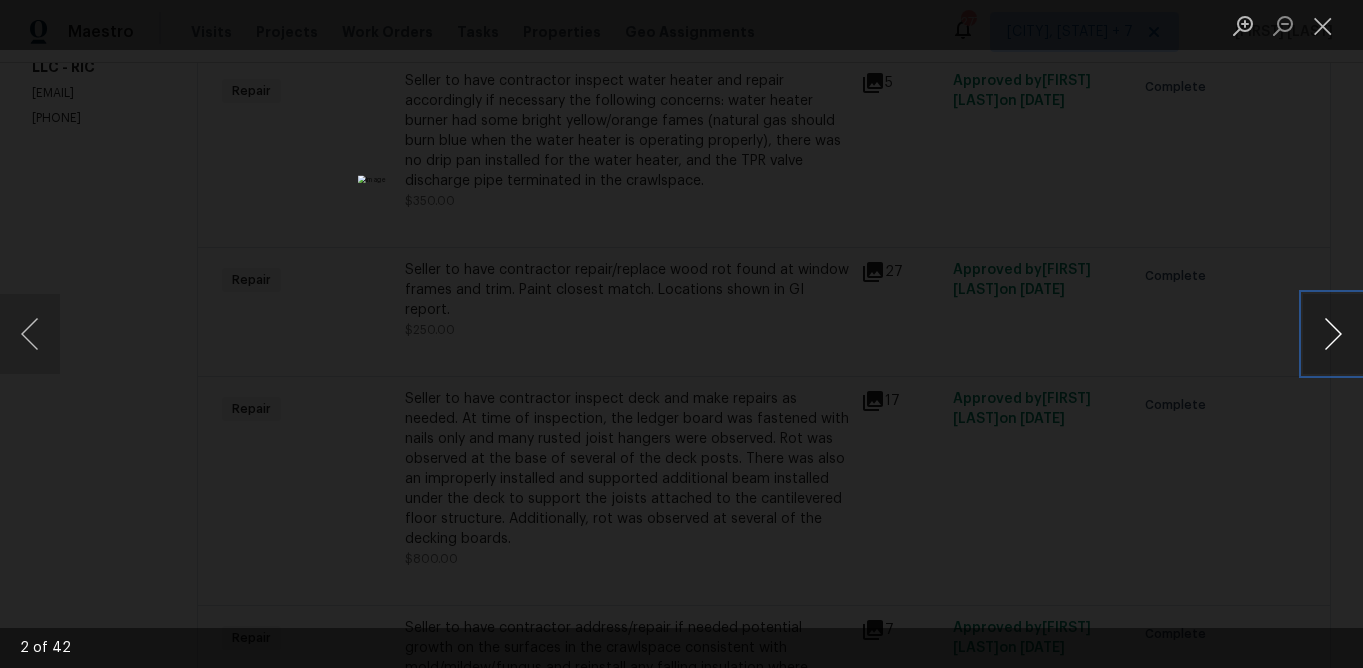 click at bounding box center (1333, 334) 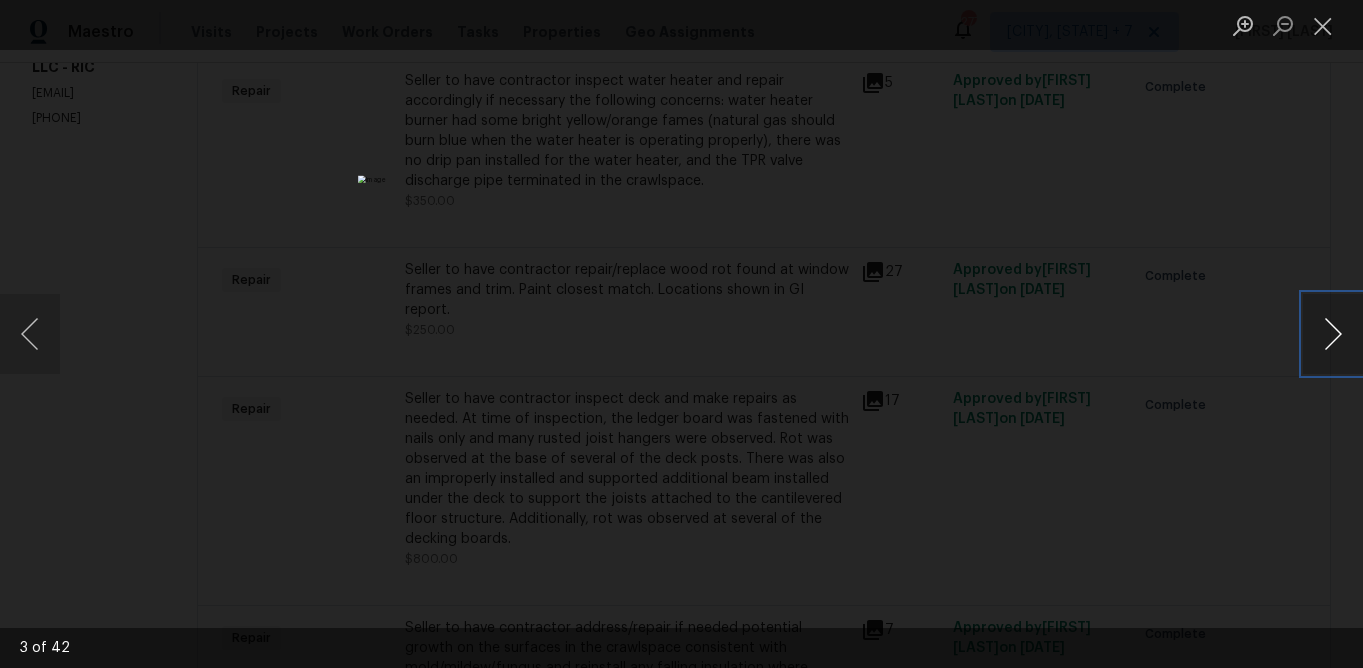 click at bounding box center [1333, 334] 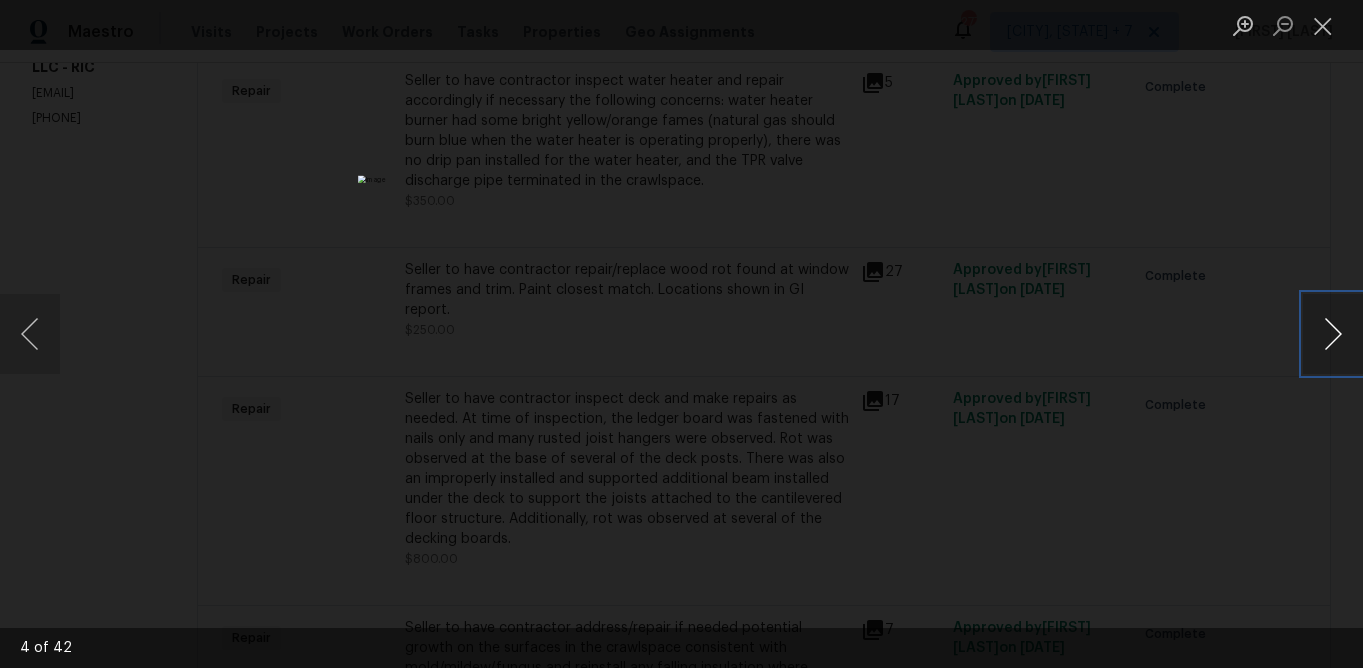 click at bounding box center [1333, 334] 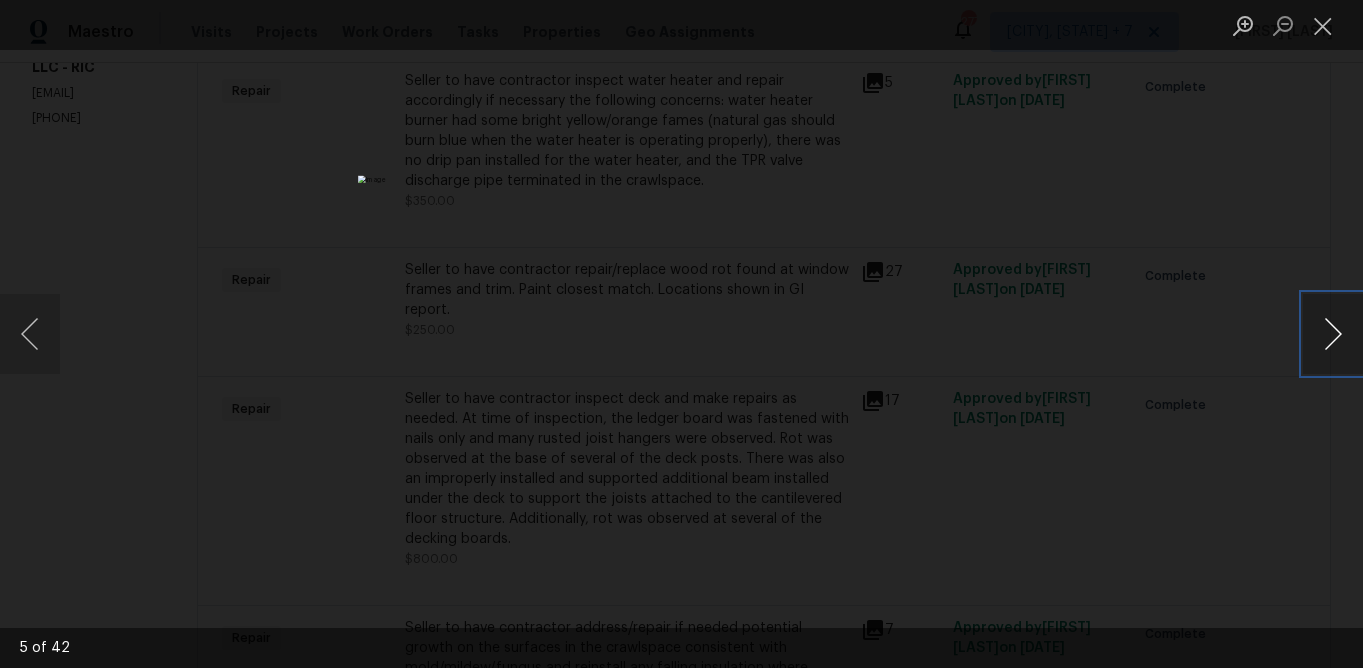 click at bounding box center (1333, 334) 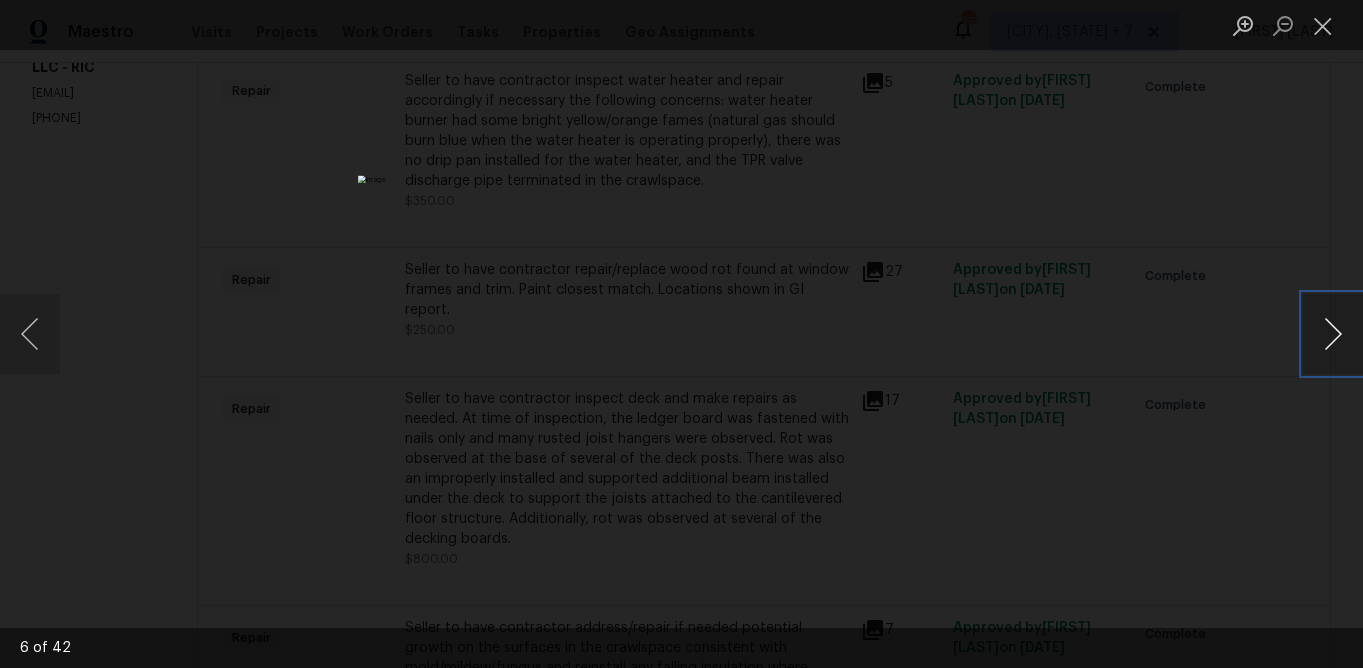 click at bounding box center [1333, 334] 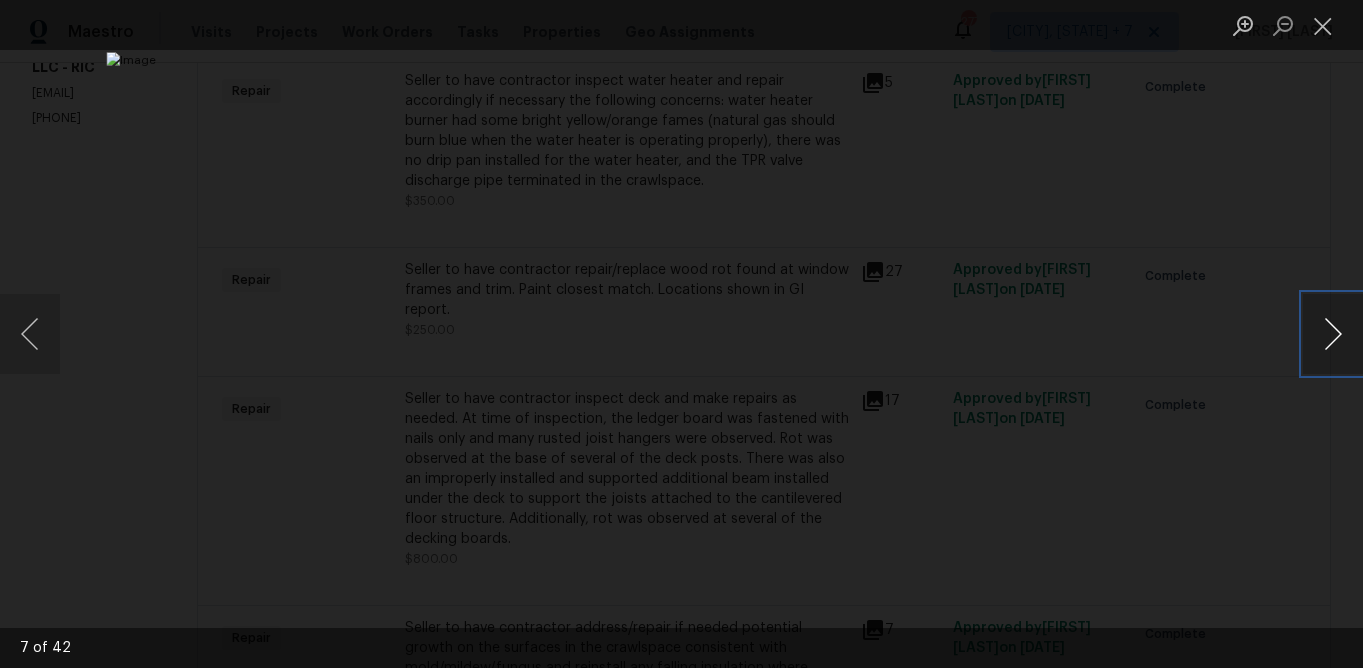 click at bounding box center [1333, 334] 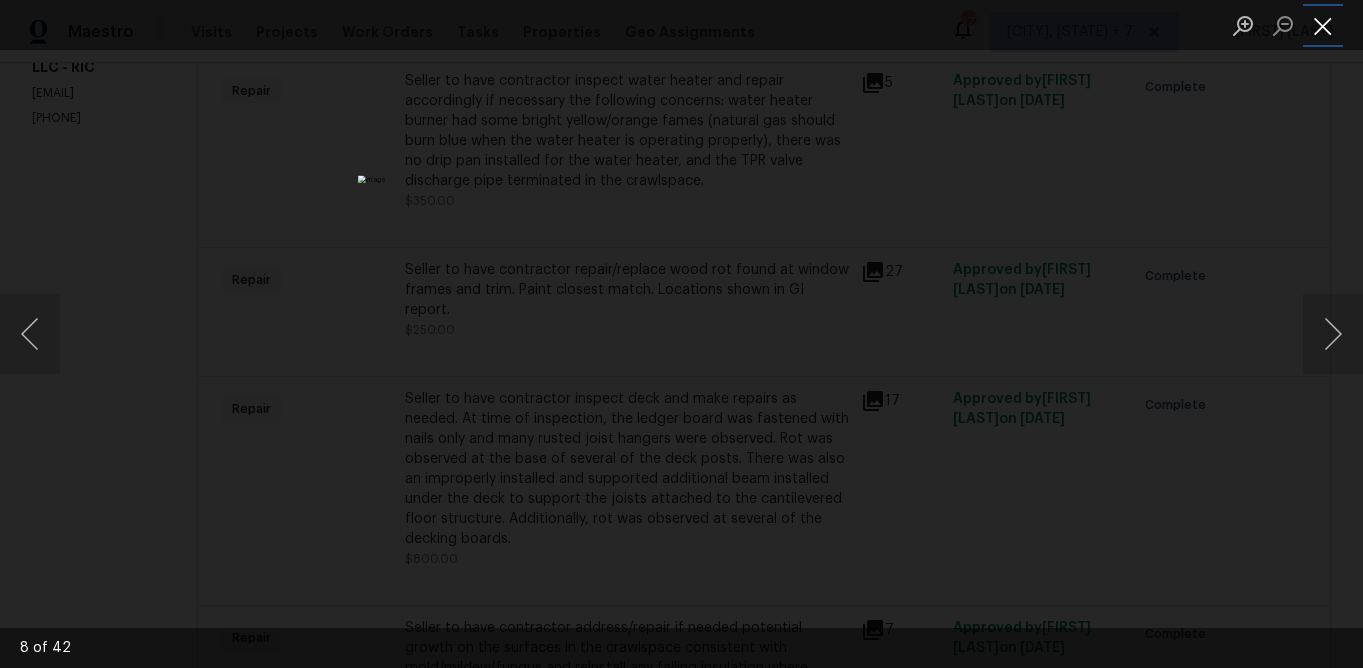 click at bounding box center [1323, 25] 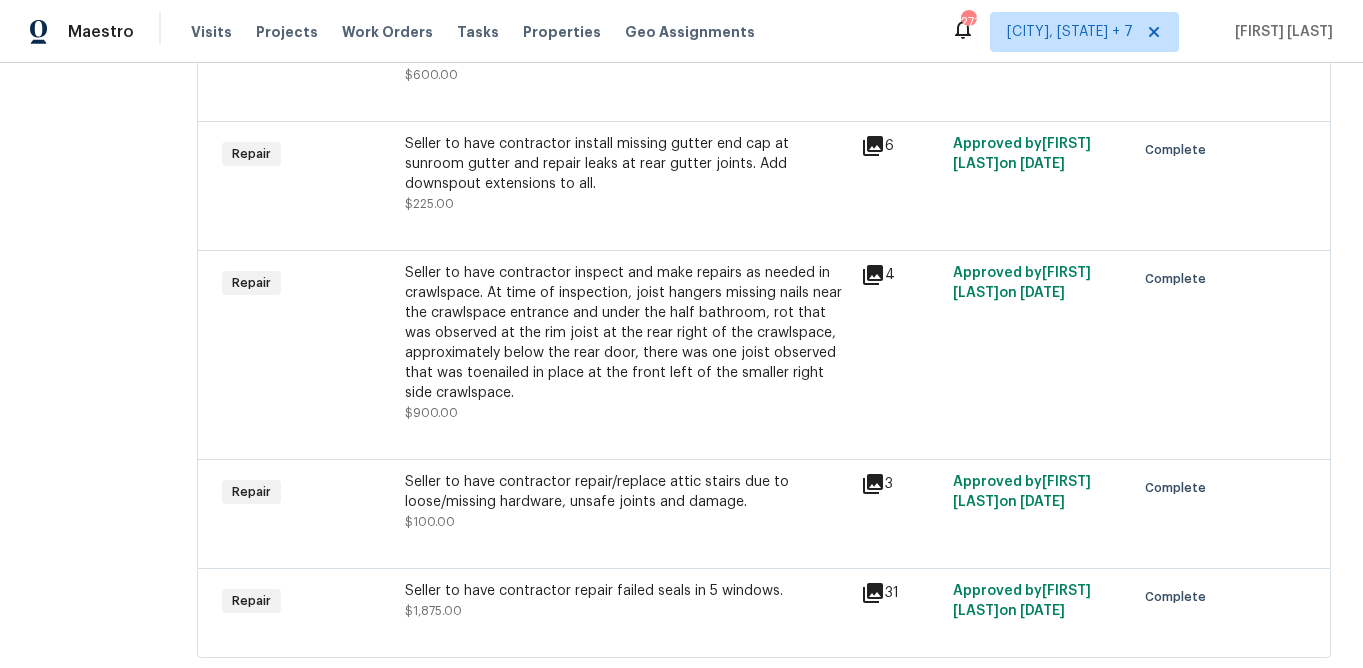 scroll, scrollTop: 1029, scrollLeft: 0, axis: vertical 